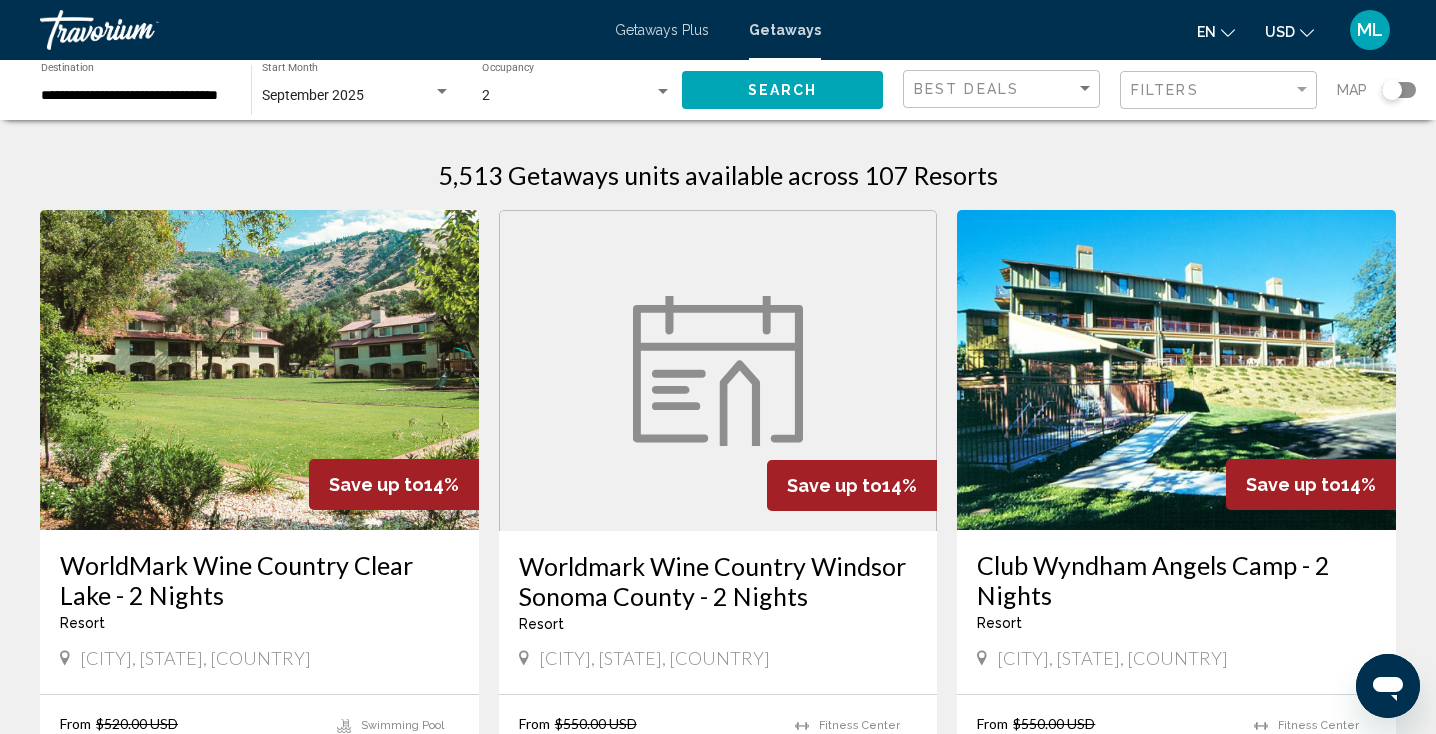 scroll, scrollTop: 800, scrollLeft: 0, axis: vertical 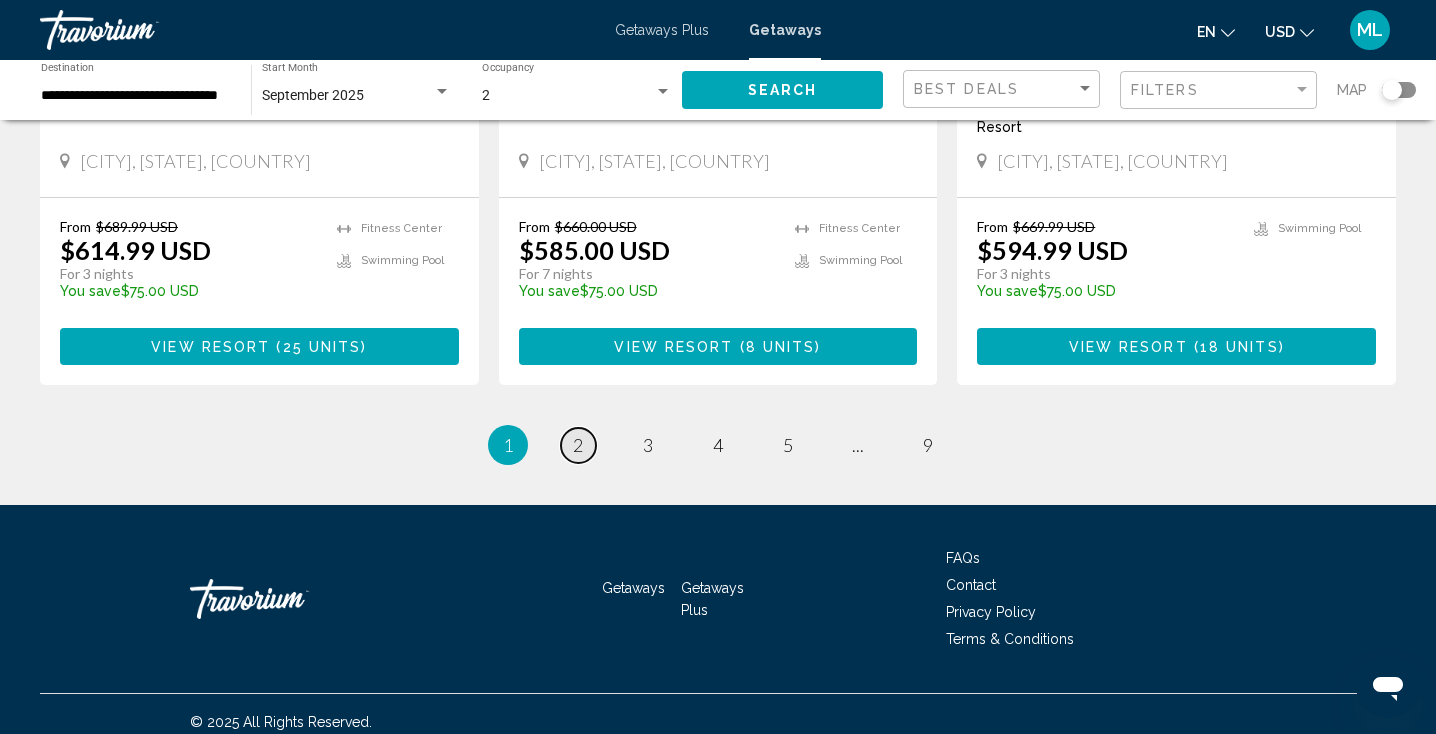 click on "2" at bounding box center [578, 445] 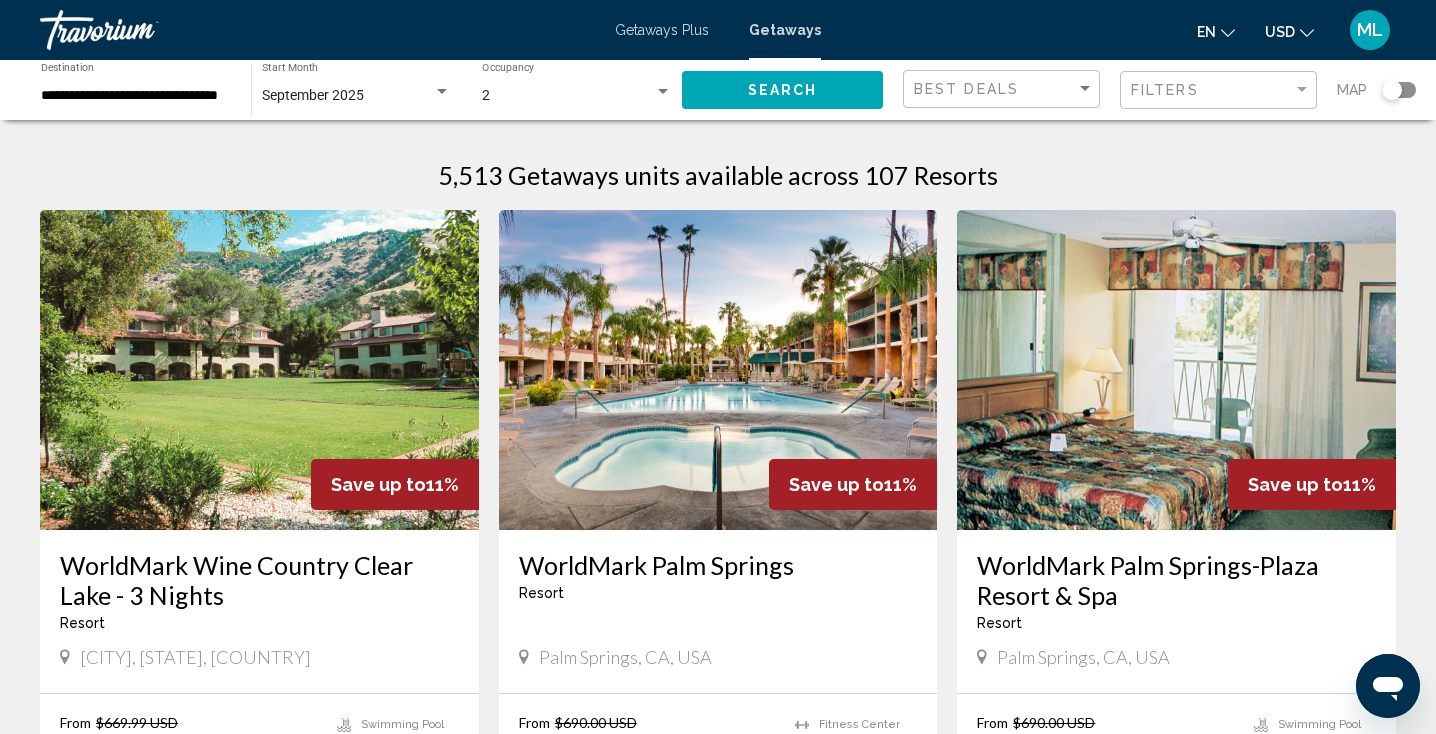 scroll, scrollTop: 0, scrollLeft: 0, axis: both 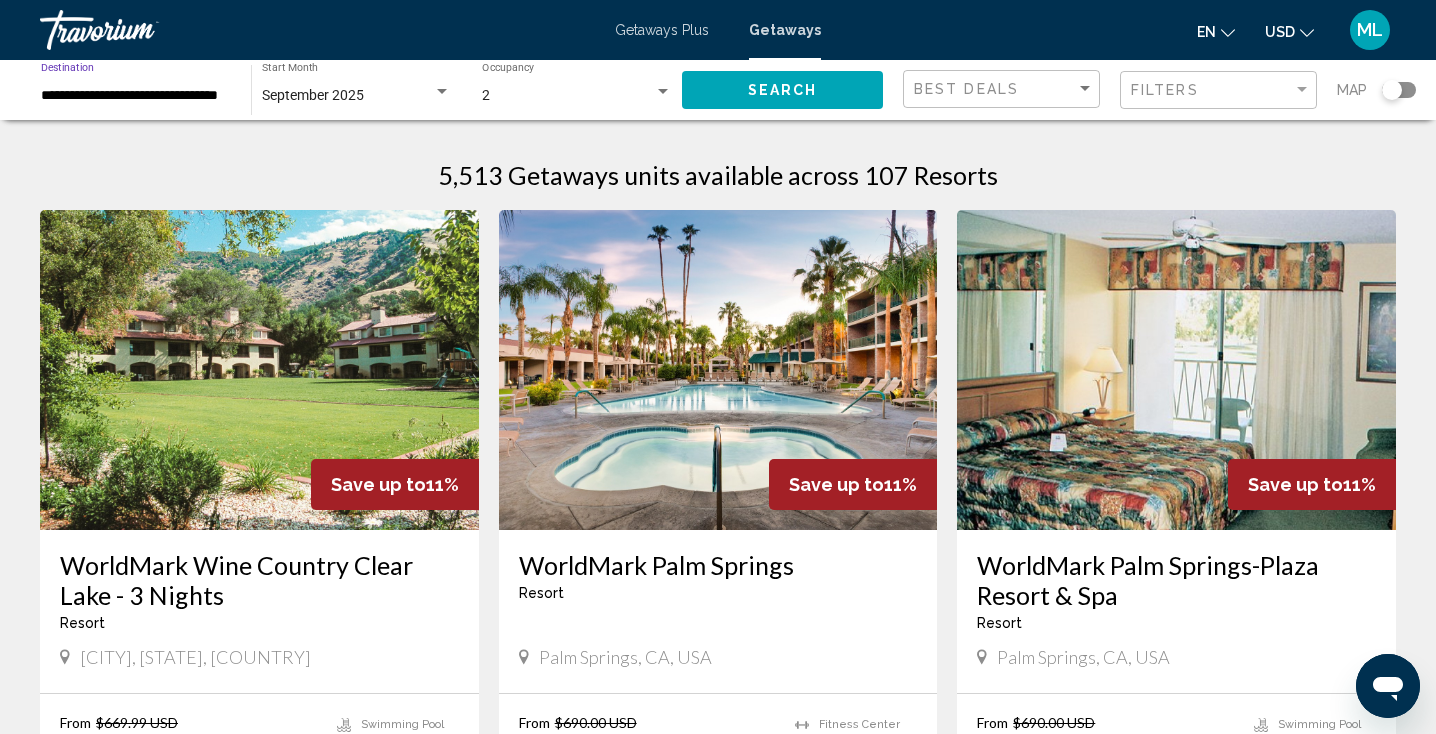 click on "**********" at bounding box center (136, 96) 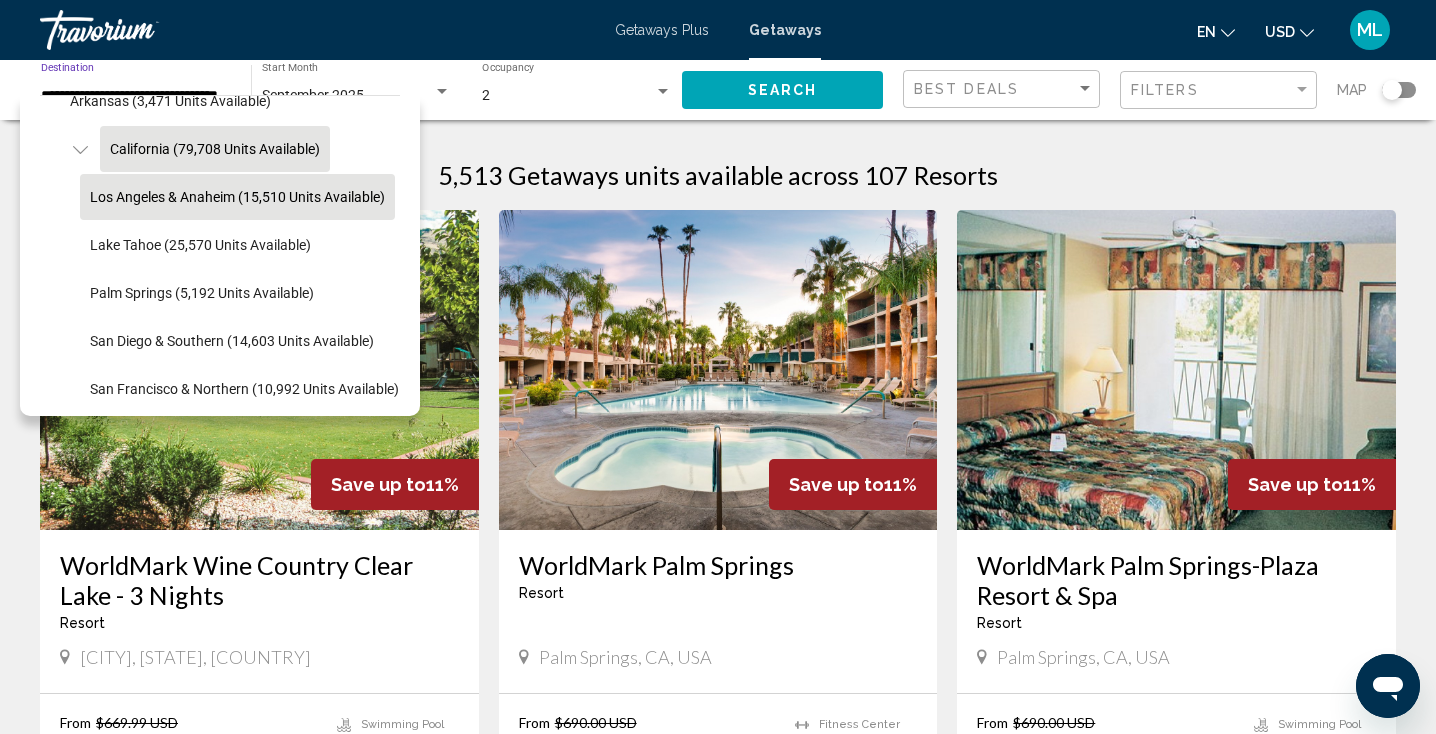 scroll, scrollTop: 173, scrollLeft: 2, axis: both 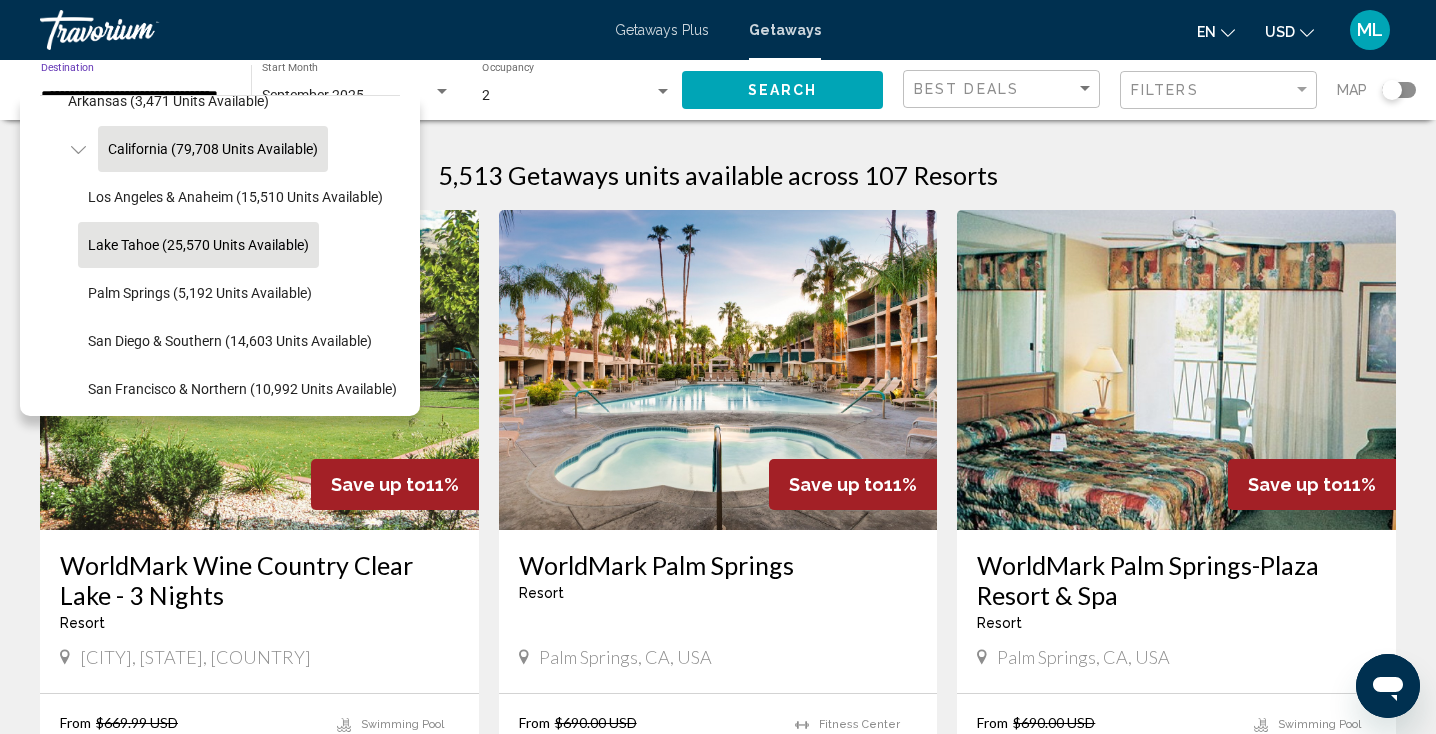 click on "Lake Tahoe (25,570 units available)" 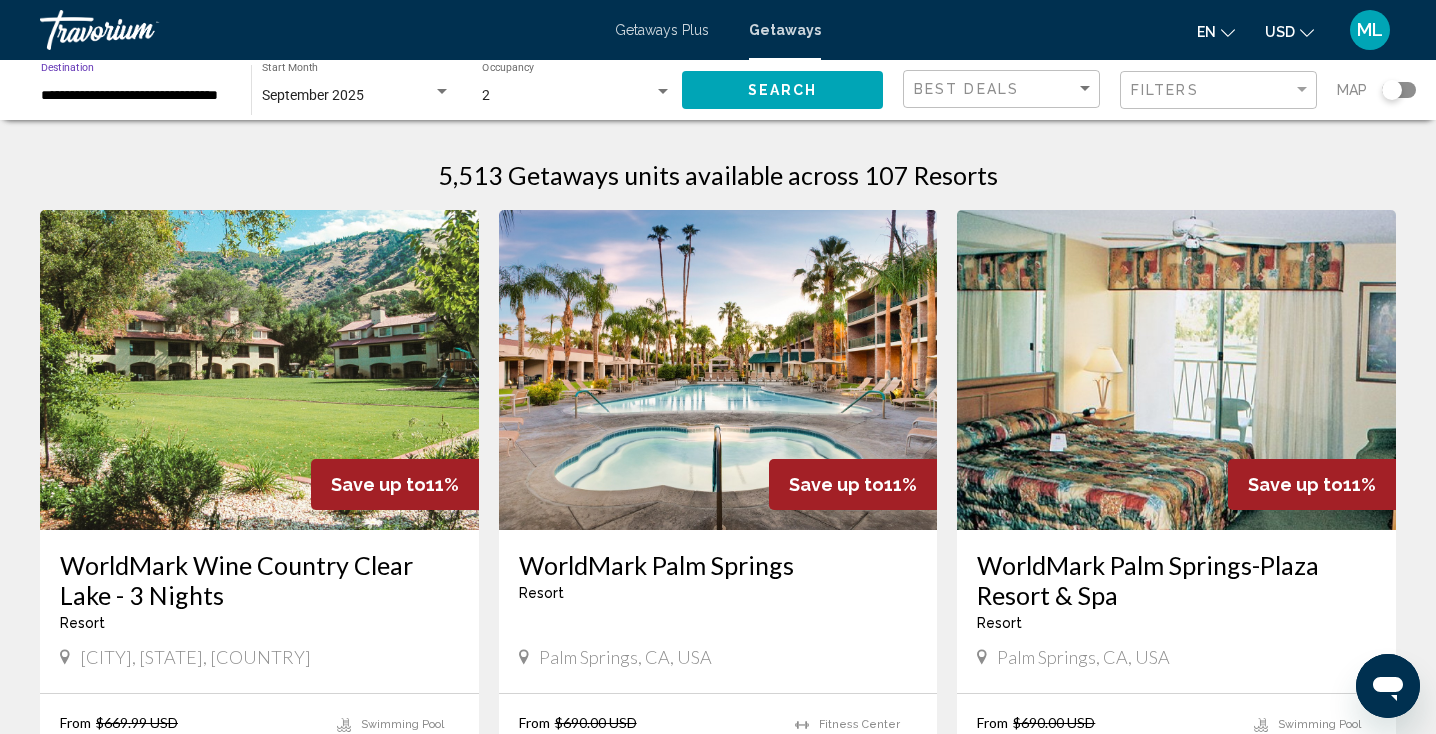 click on "Search" 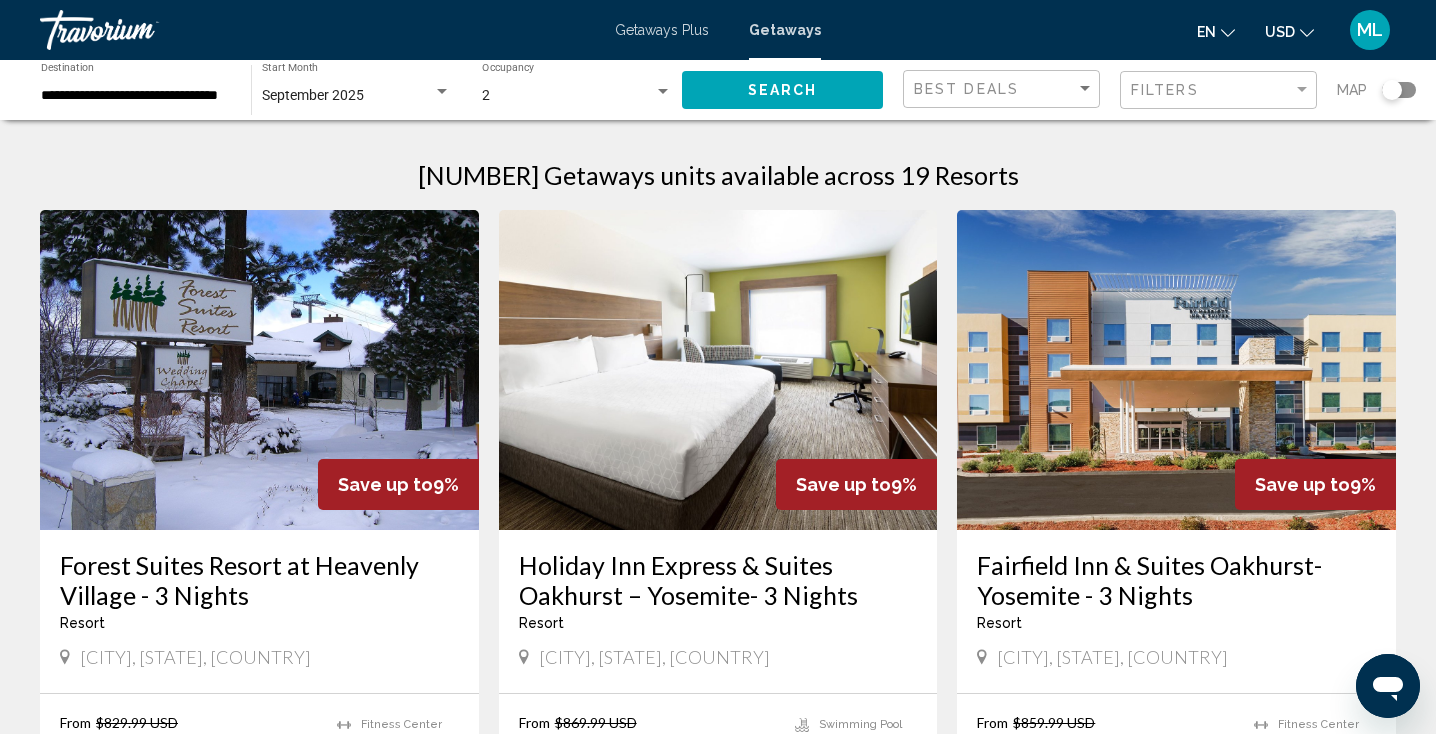 scroll, scrollTop: 0, scrollLeft: 0, axis: both 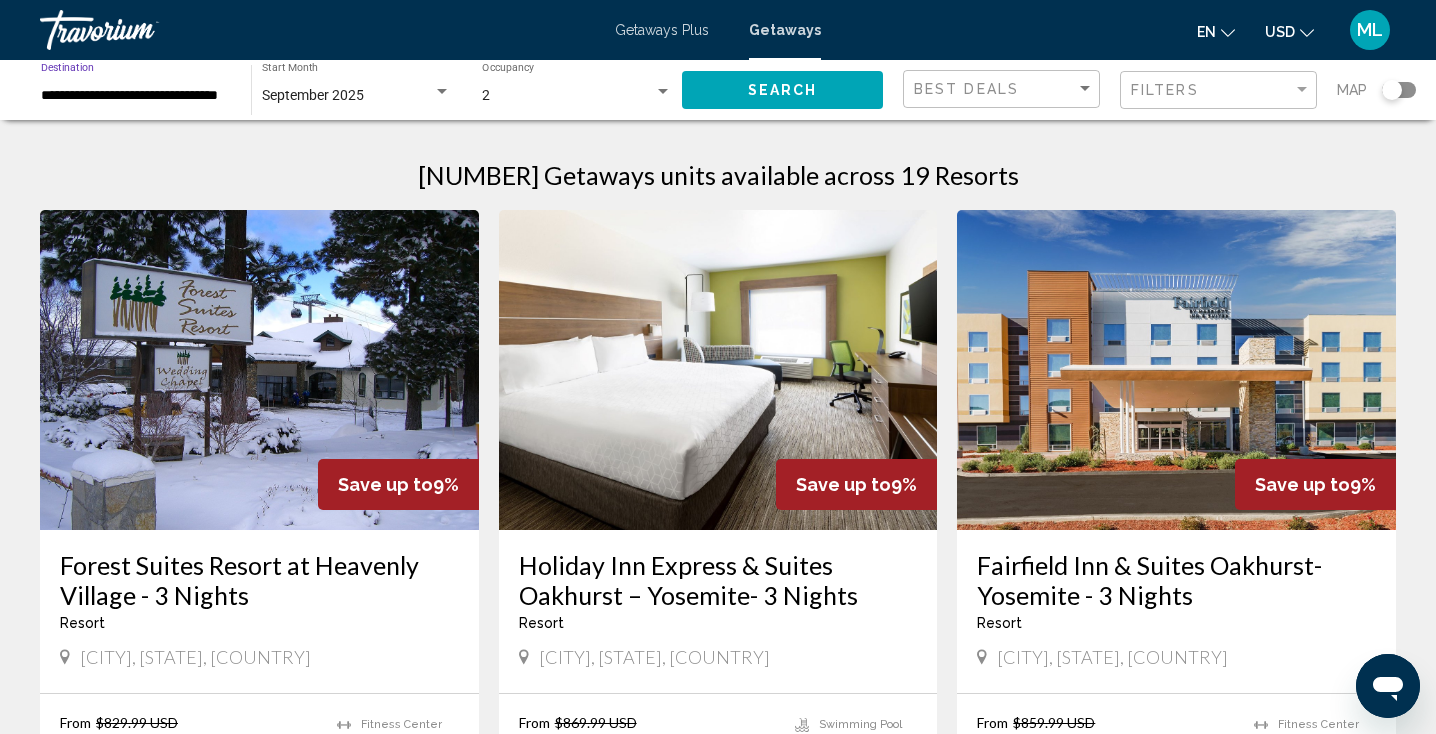 click on "**********" at bounding box center [136, 96] 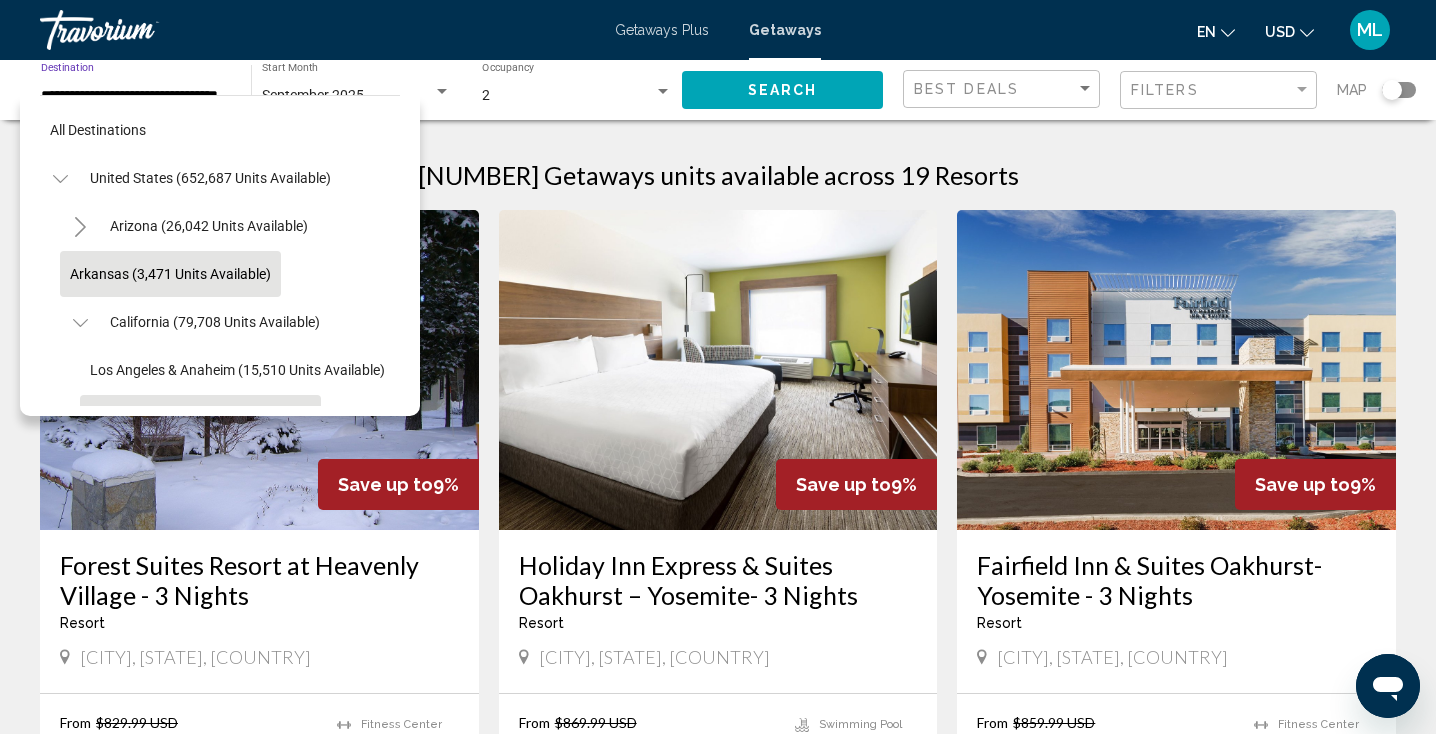 scroll, scrollTop: 0, scrollLeft: 1, axis: horizontal 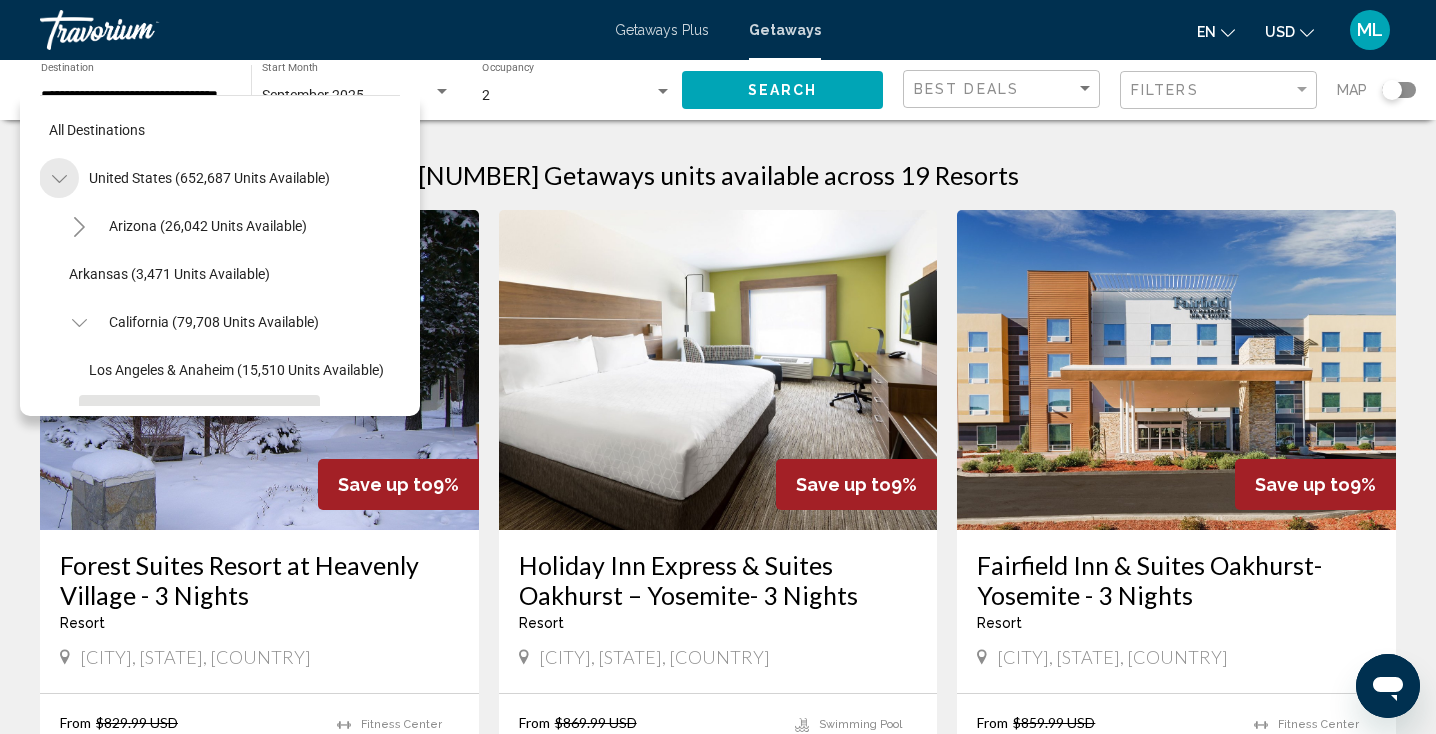 click 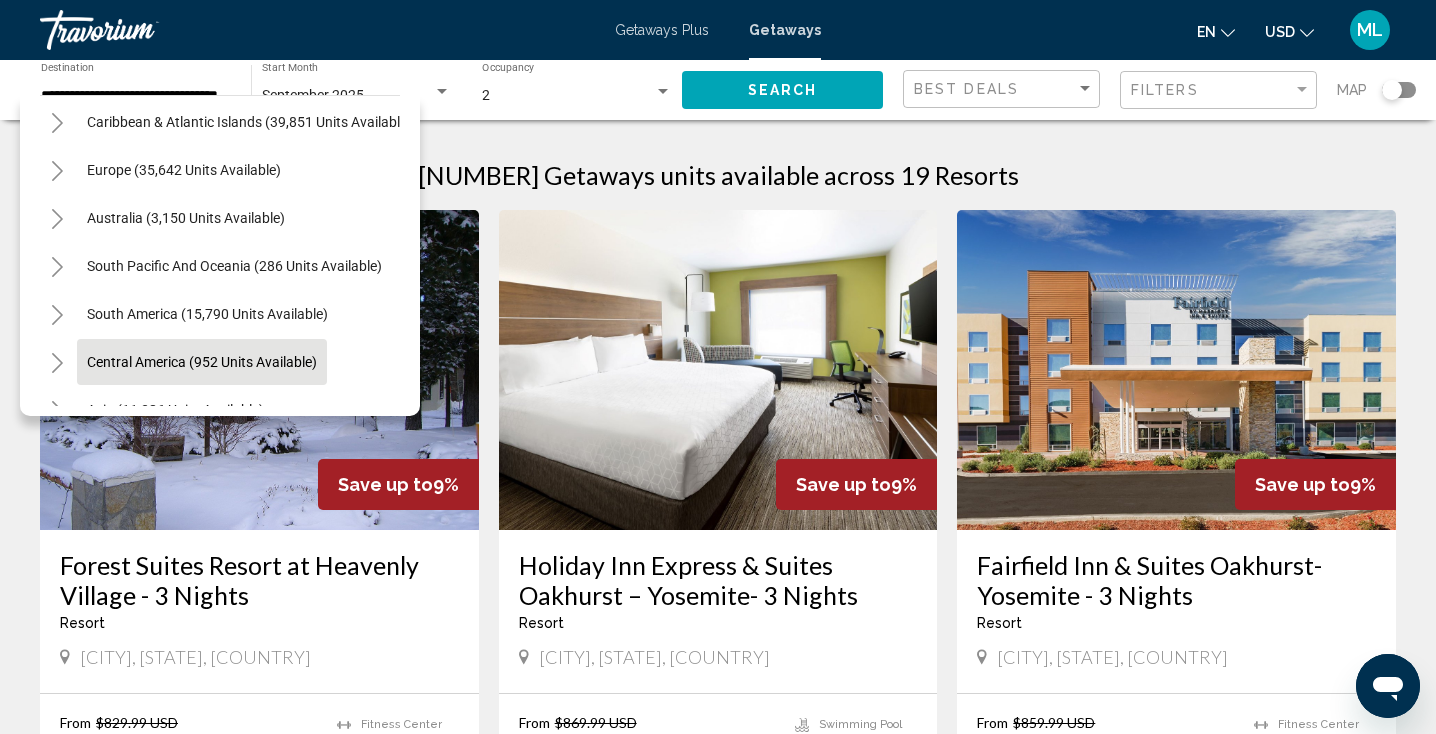 scroll, scrollTop: 189, scrollLeft: 3, axis: both 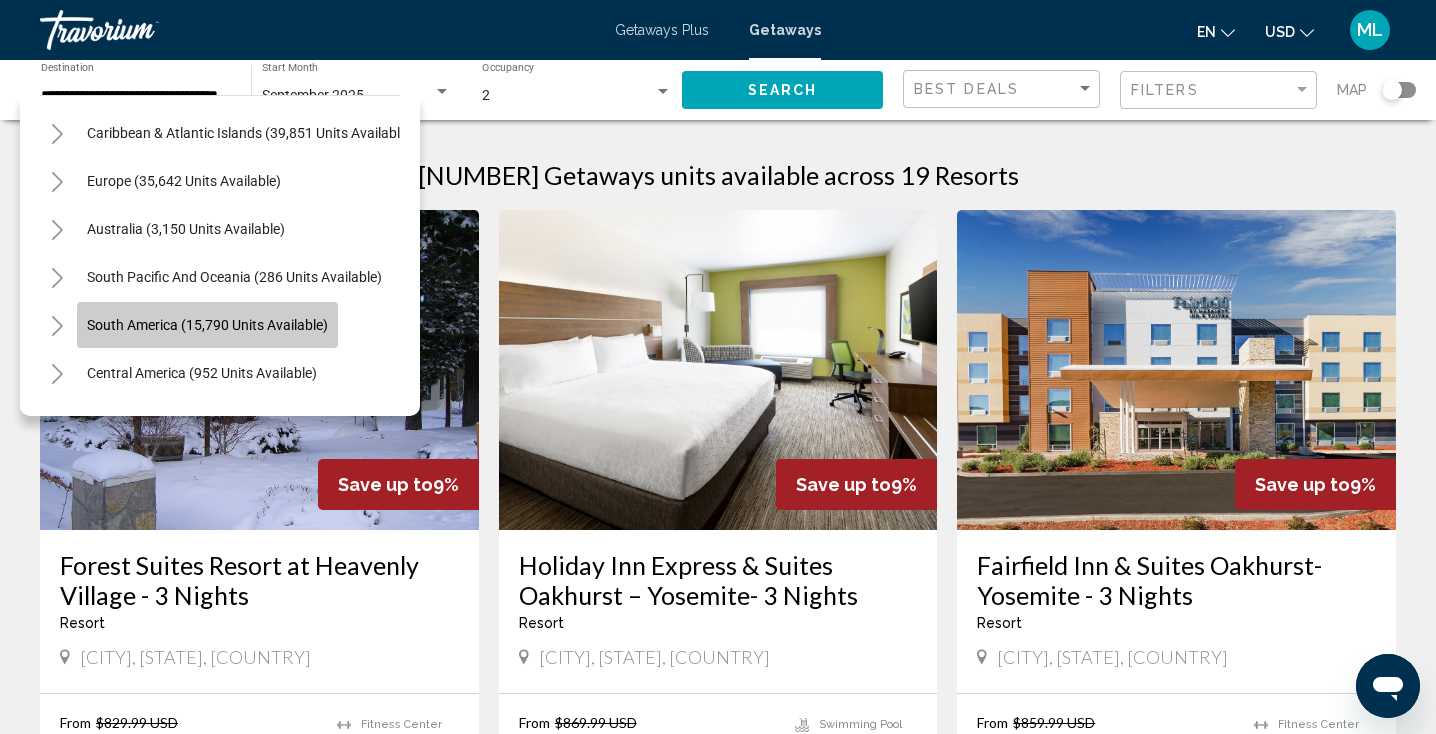 click on "South America (15,790 units available)" at bounding box center (202, 373) 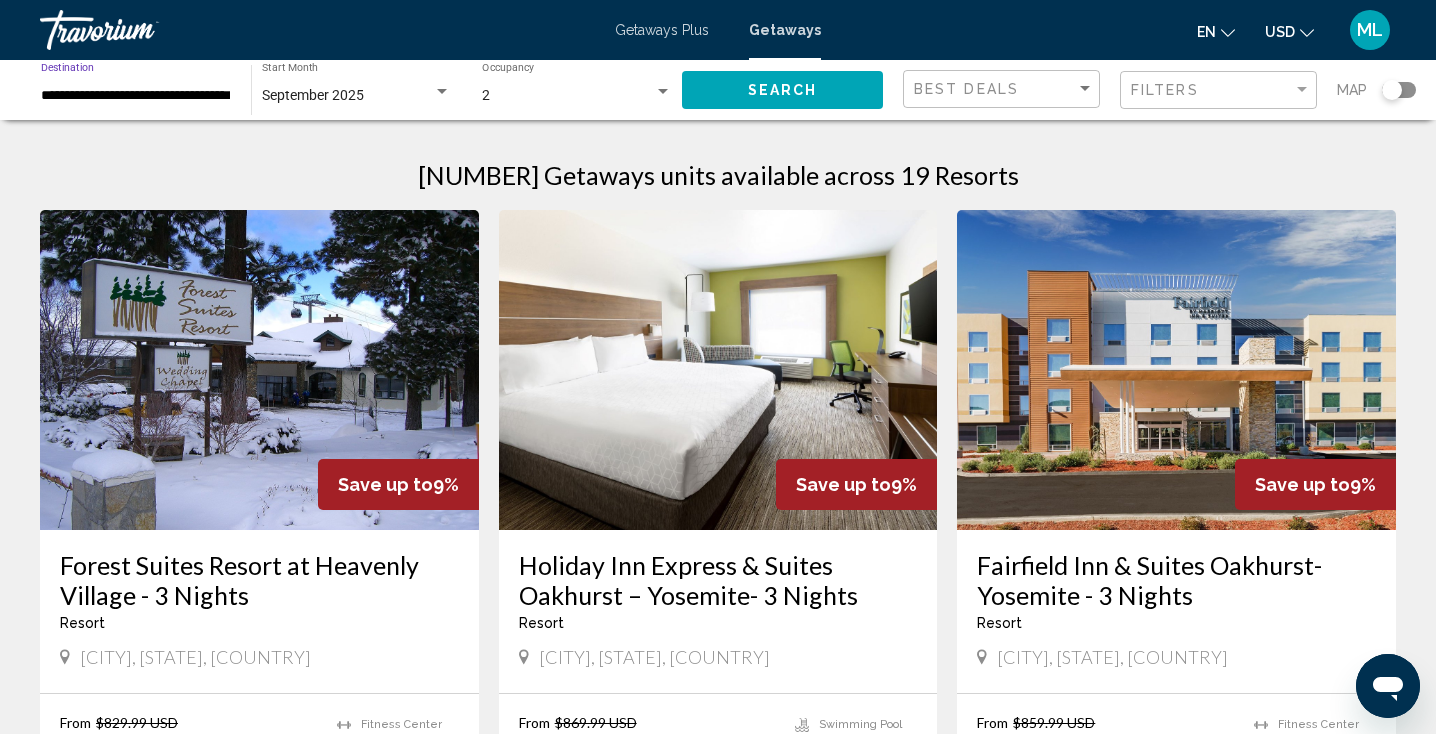 click on "Search" 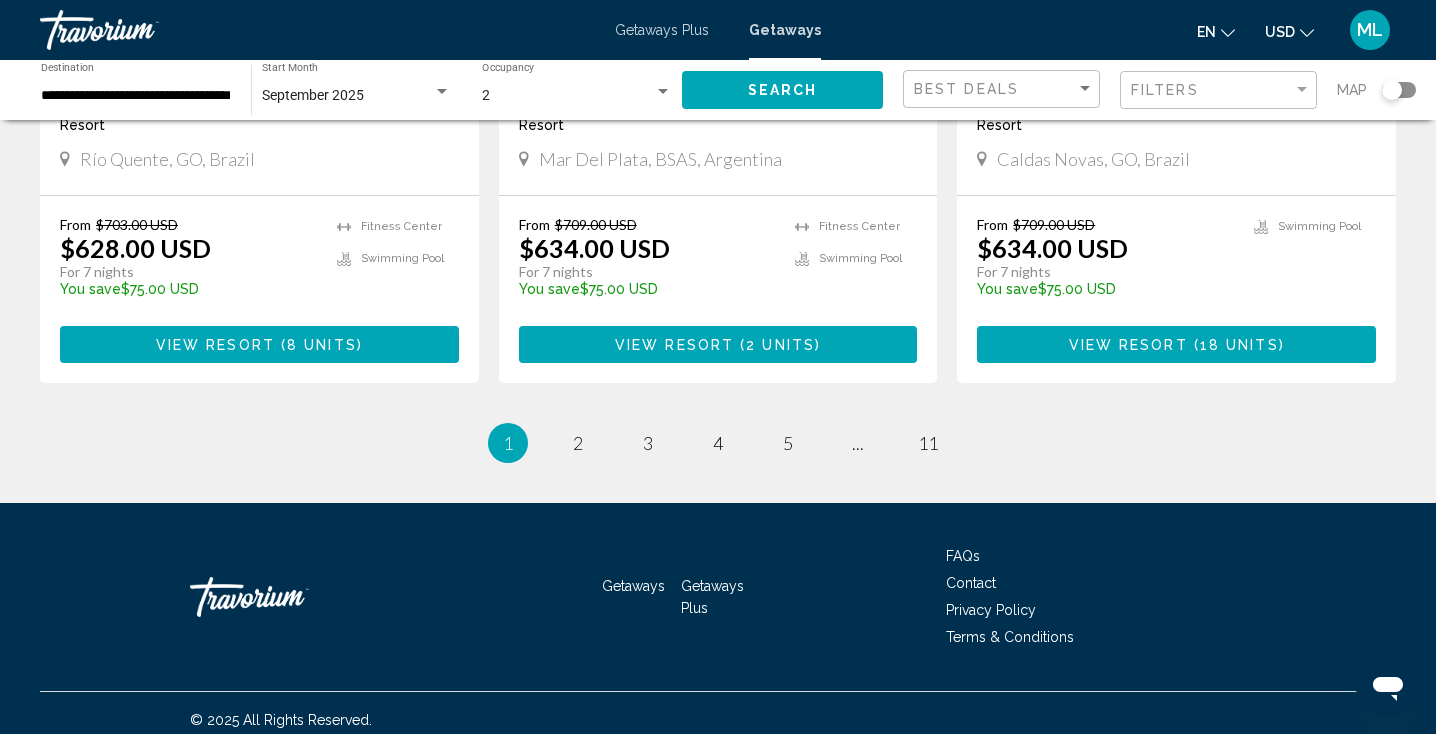 scroll, scrollTop: 2600, scrollLeft: 0, axis: vertical 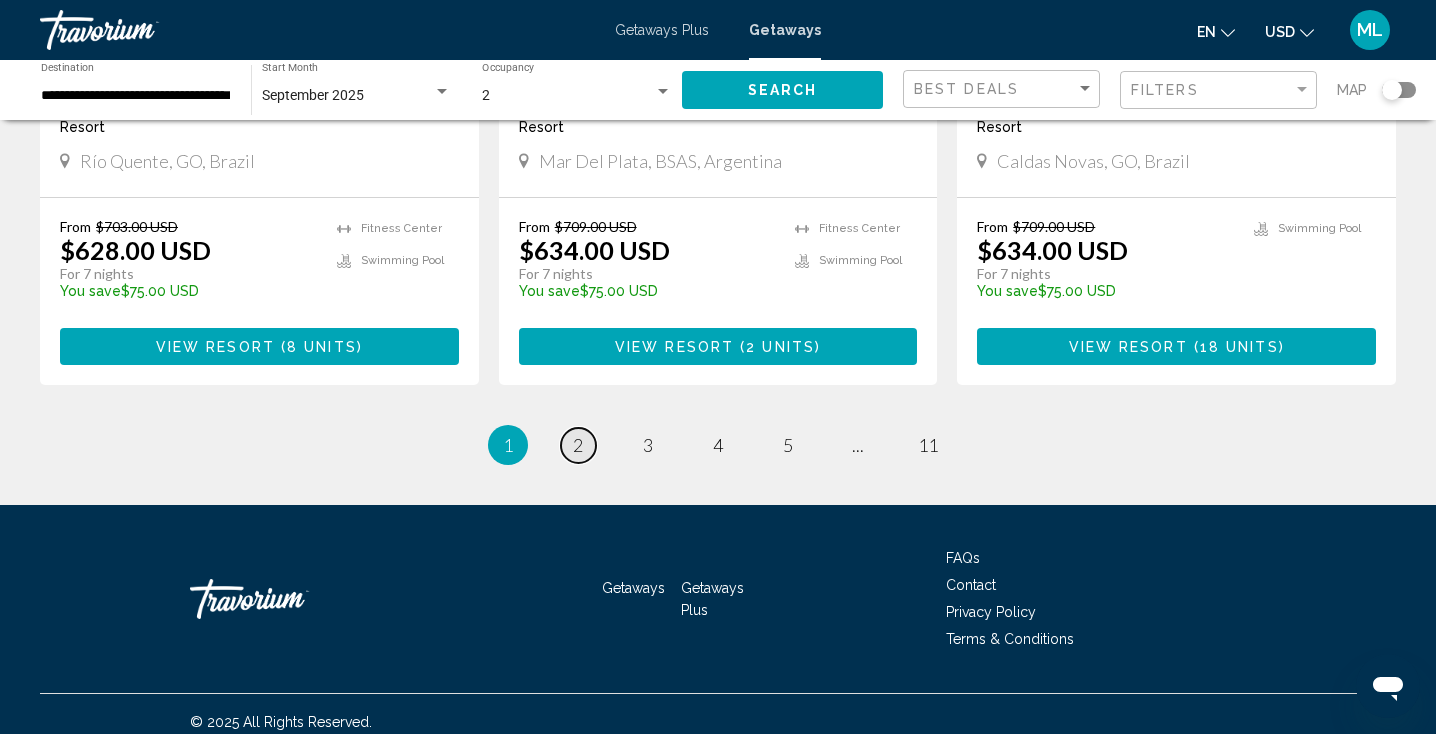 click on "2" at bounding box center (578, 445) 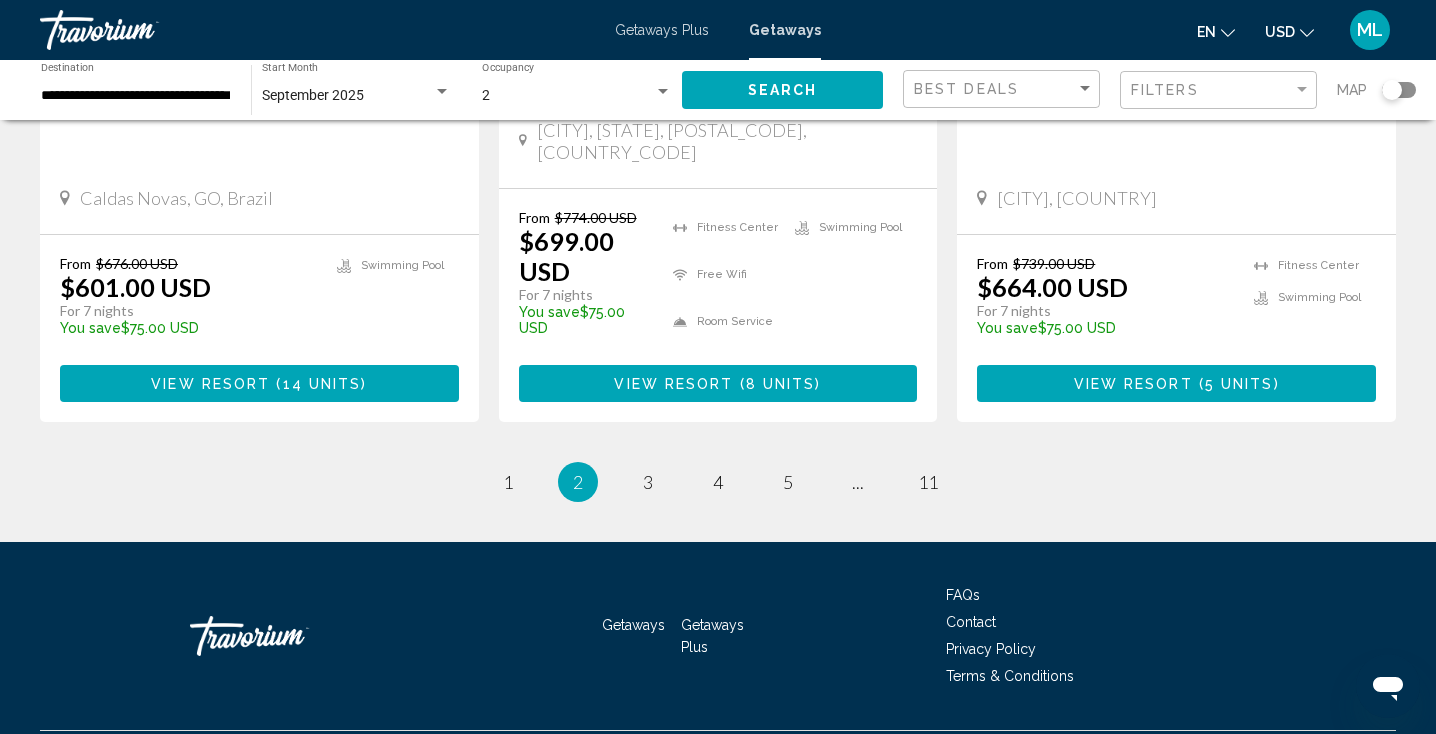 scroll, scrollTop: 2571, scrollLeft: 0, axis: vertical 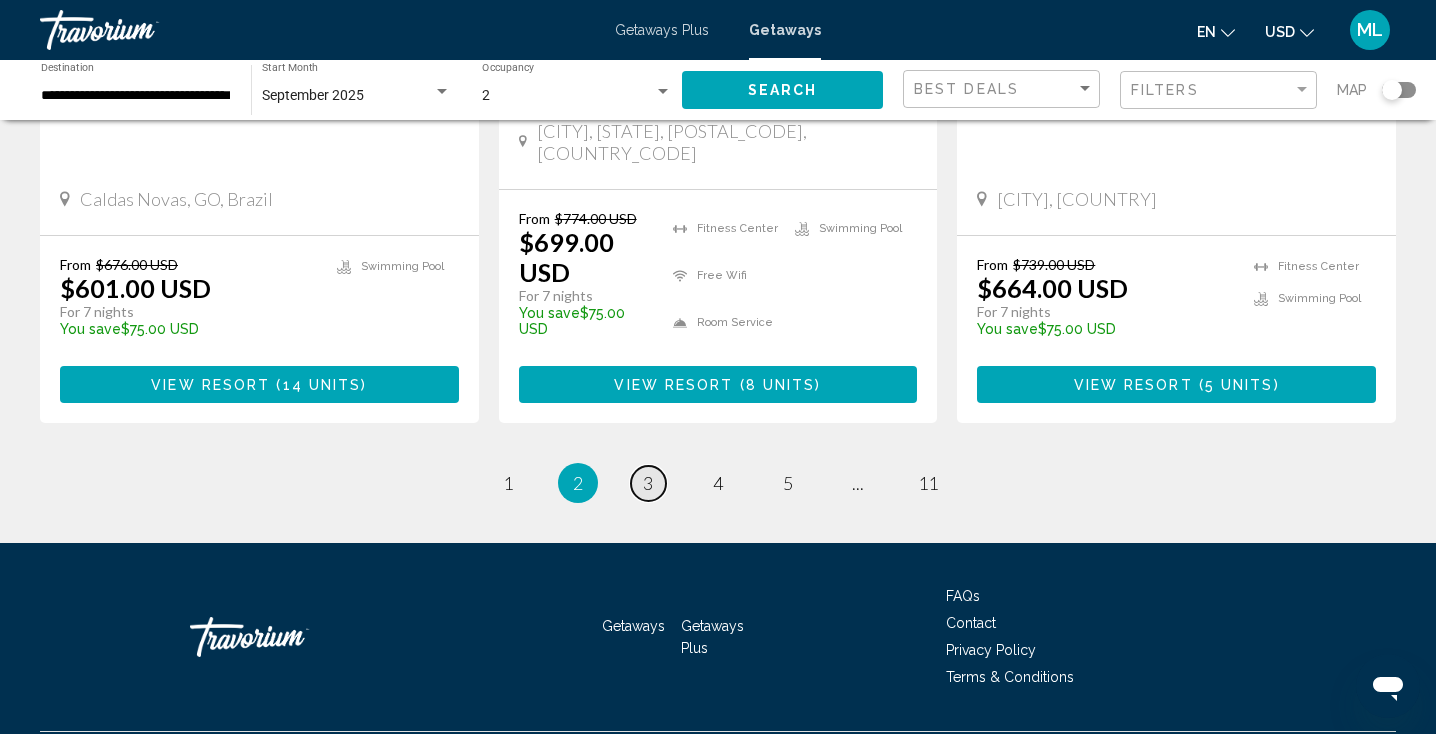 click on "3" at bounding box center [648, 483] 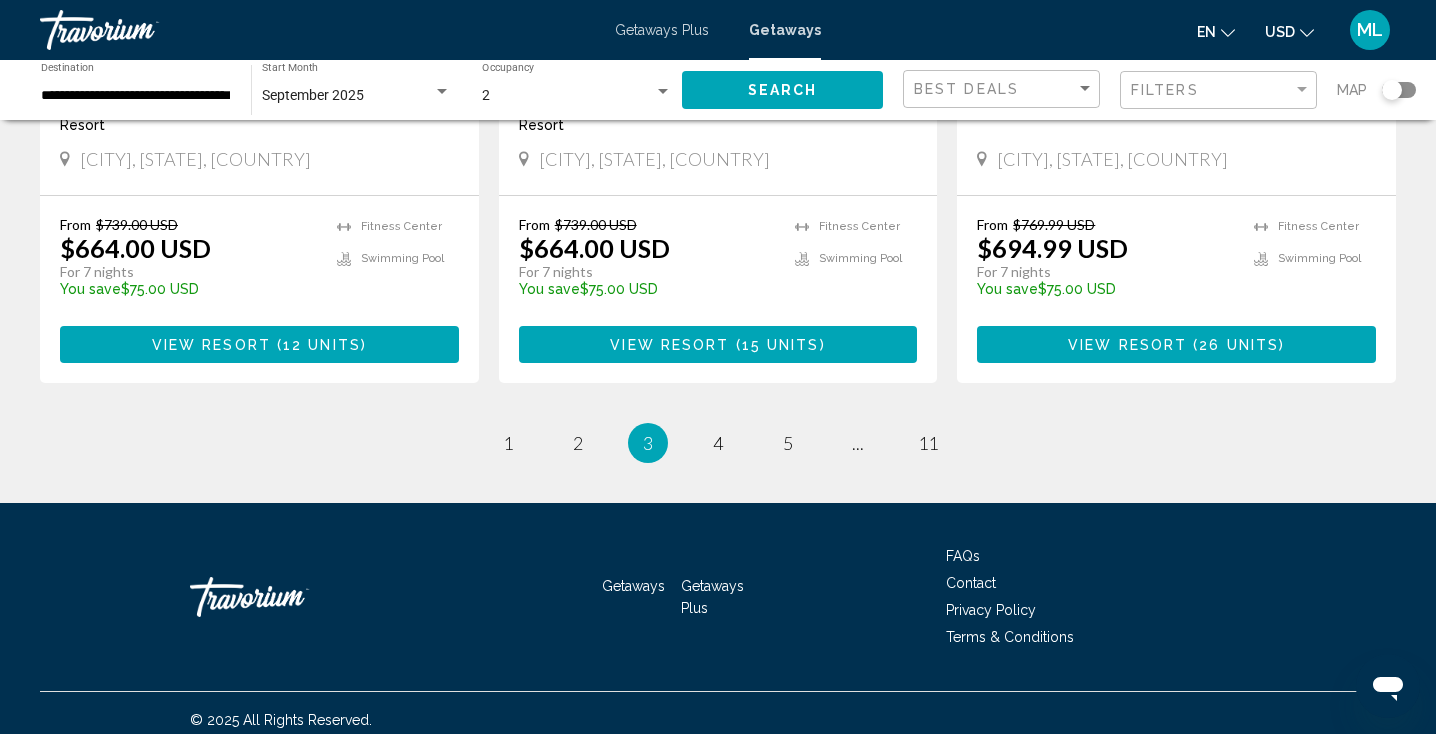 scroll, scrollTop: 2540, scrollLeft: 0, axis: vertical 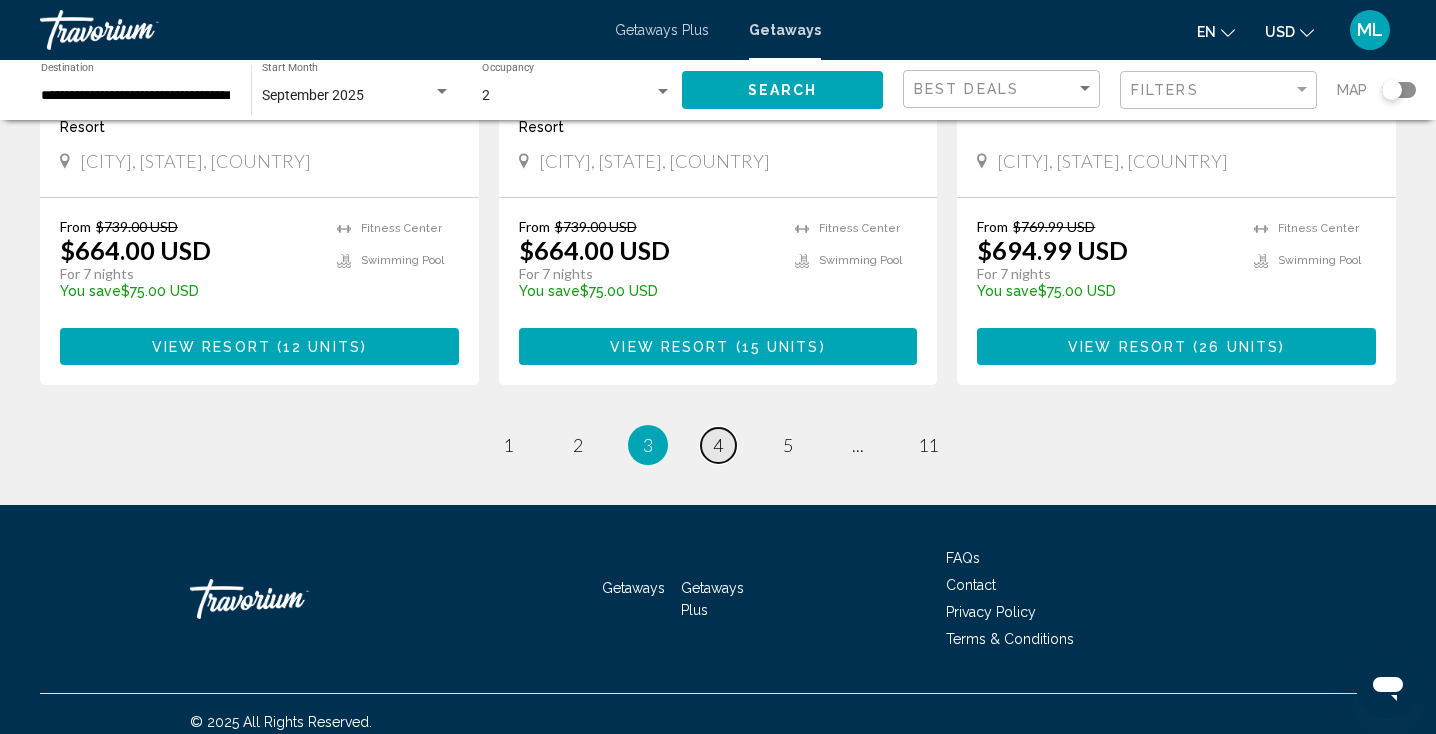 click on "4" at bounding box center (718, 445) 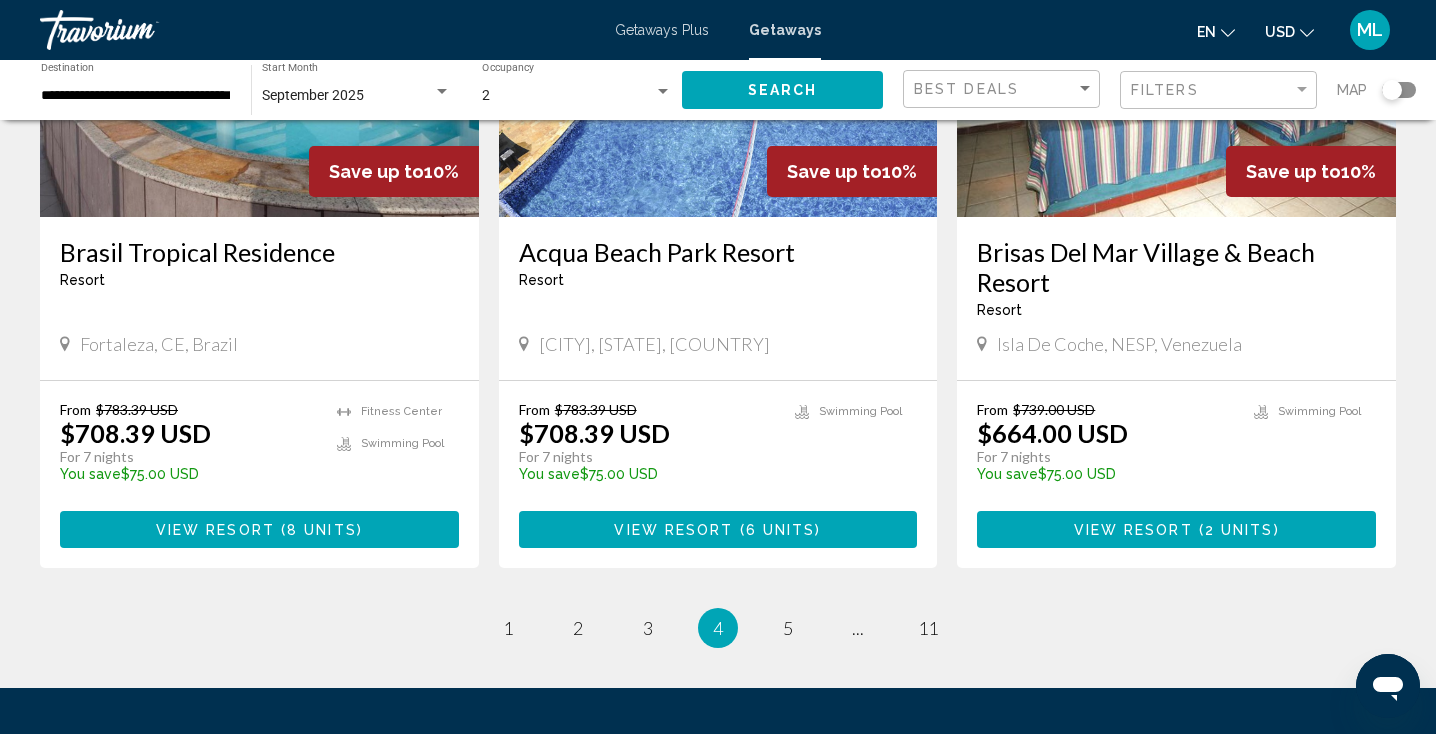 scroll, scrollTop: 2448, scrollLeft: 0, axis: vertical 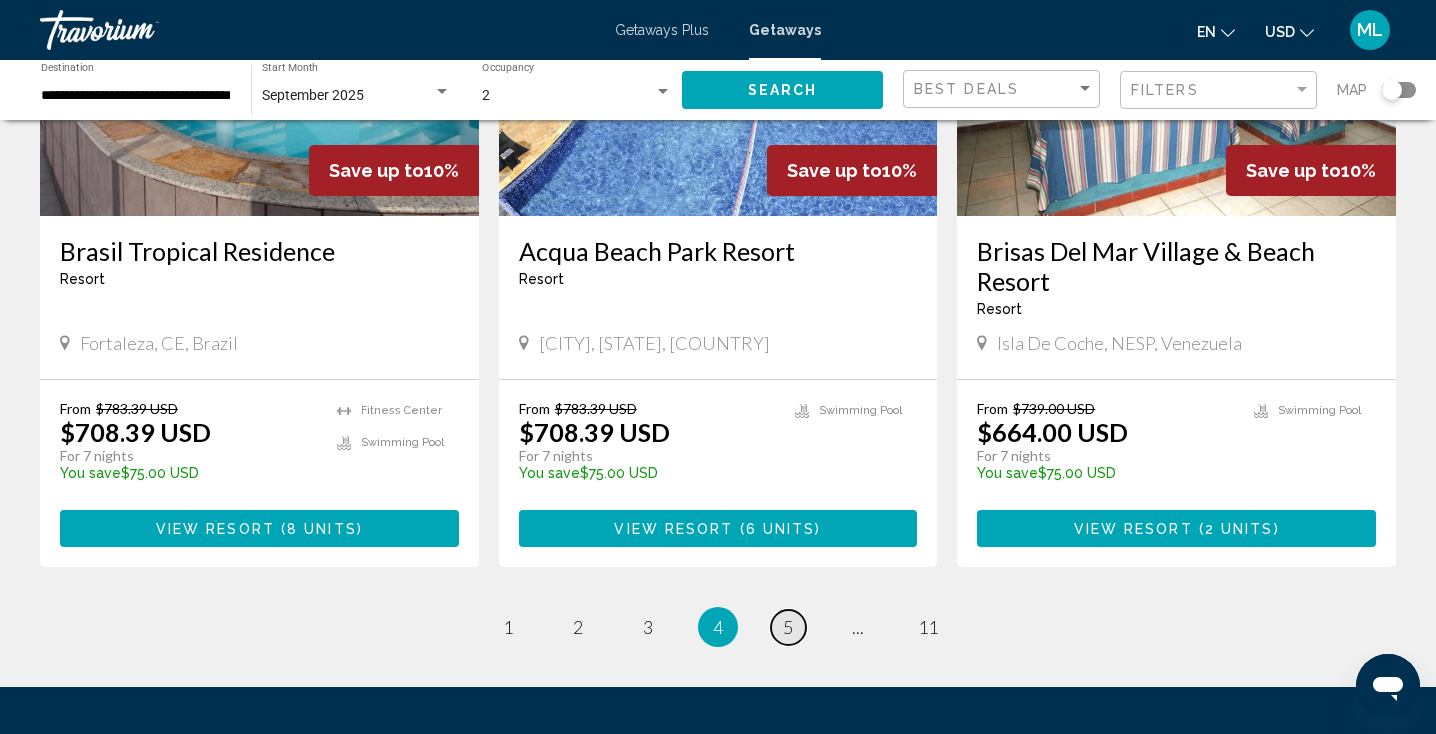 click on "5" at bounding box center (788, 627) 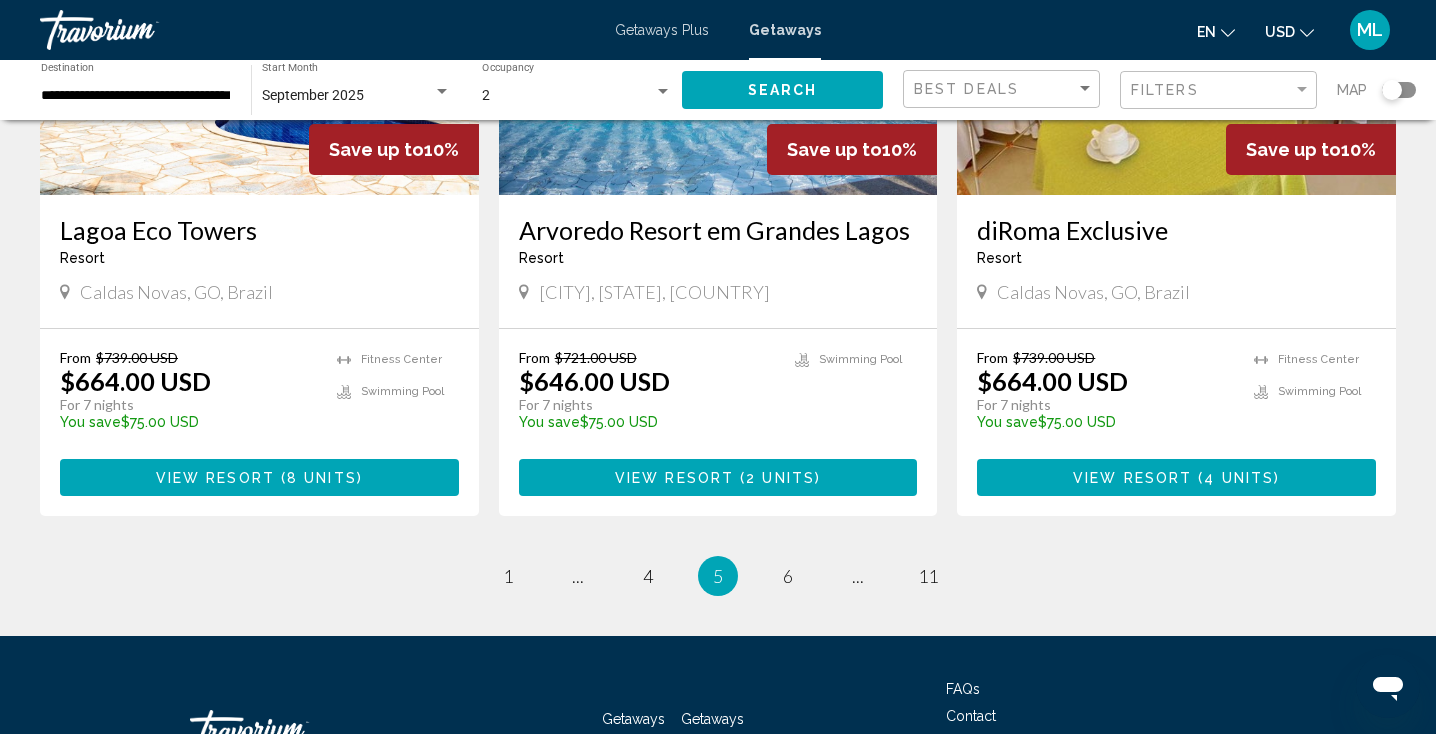 scroll, scrollTop: 2410, scrollLeft: 0, axis: vertical 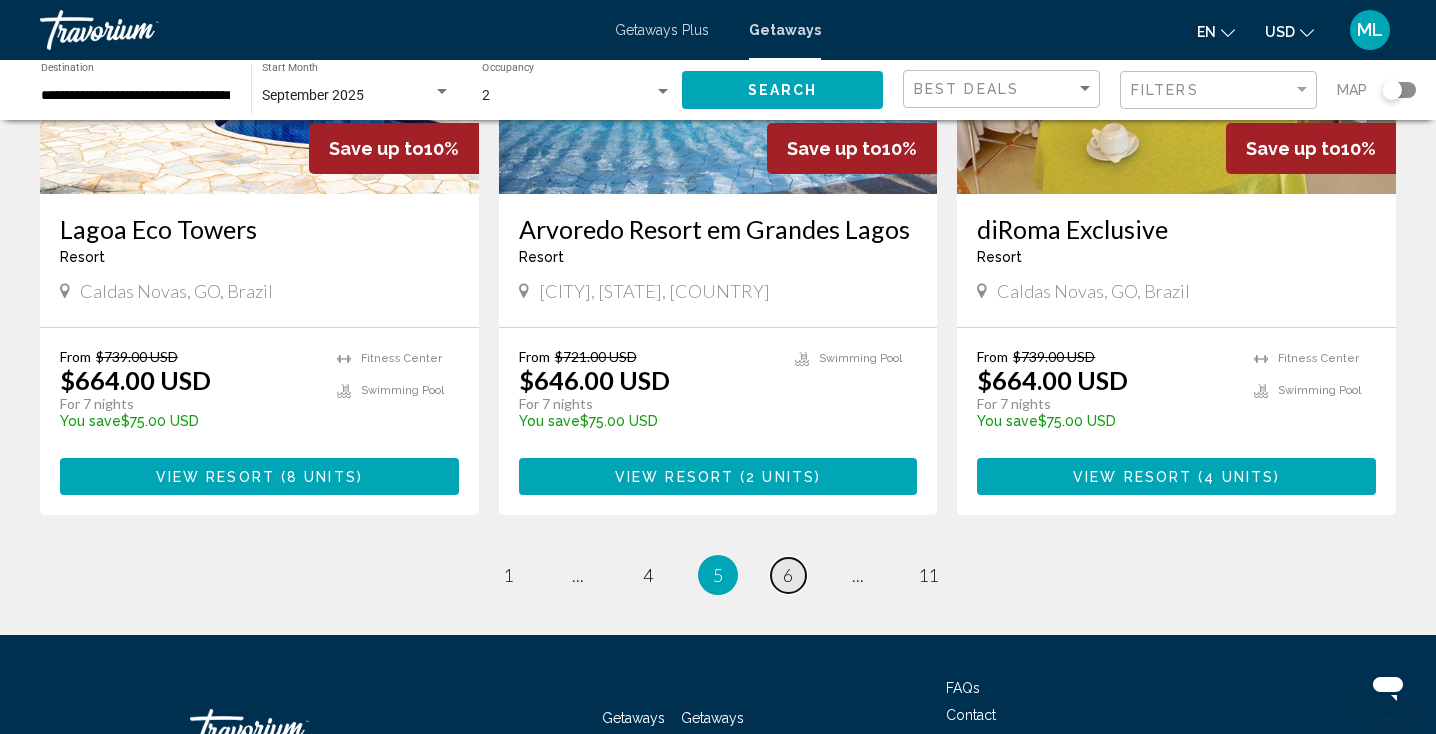 click on "6" at bounding box center [788, 575] 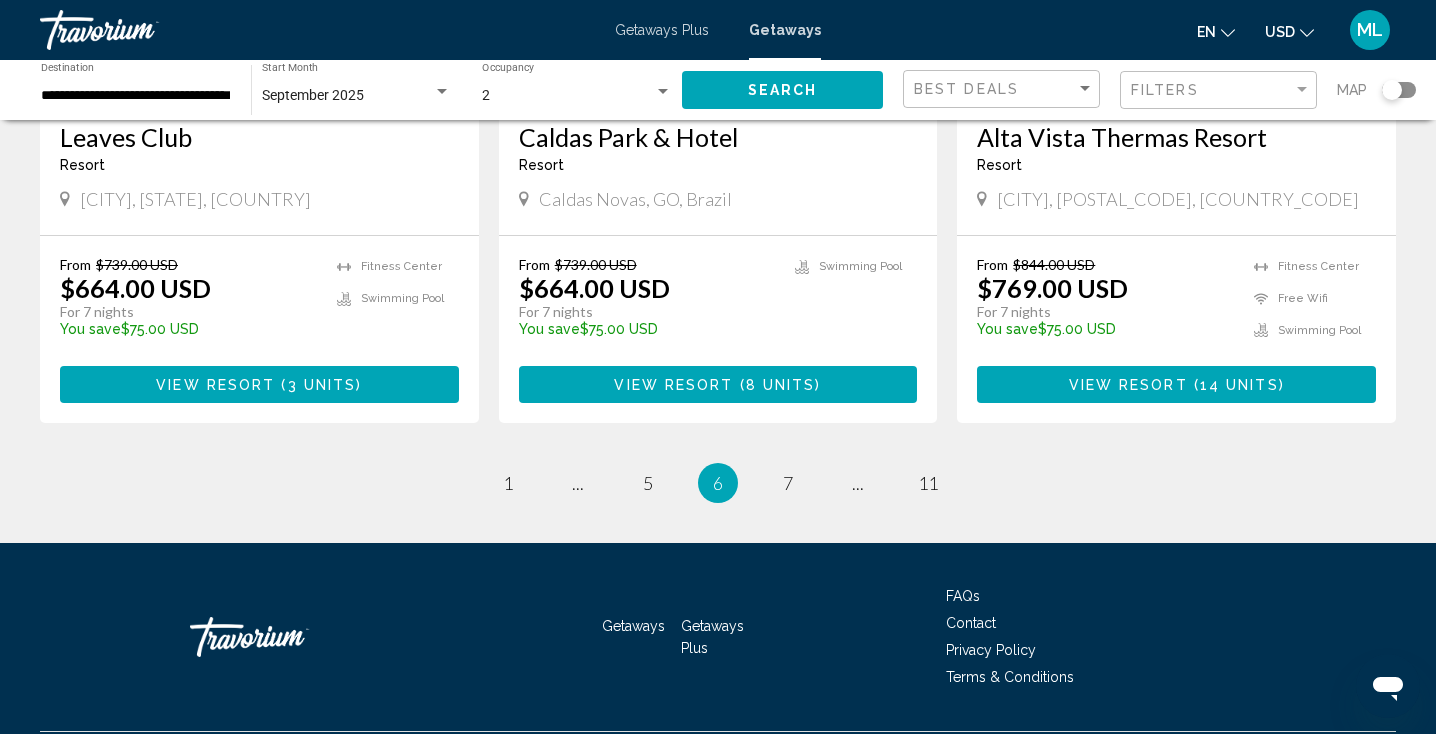 scroll, scrollTop: 2475, scrollLeft: 0, axis: vertical 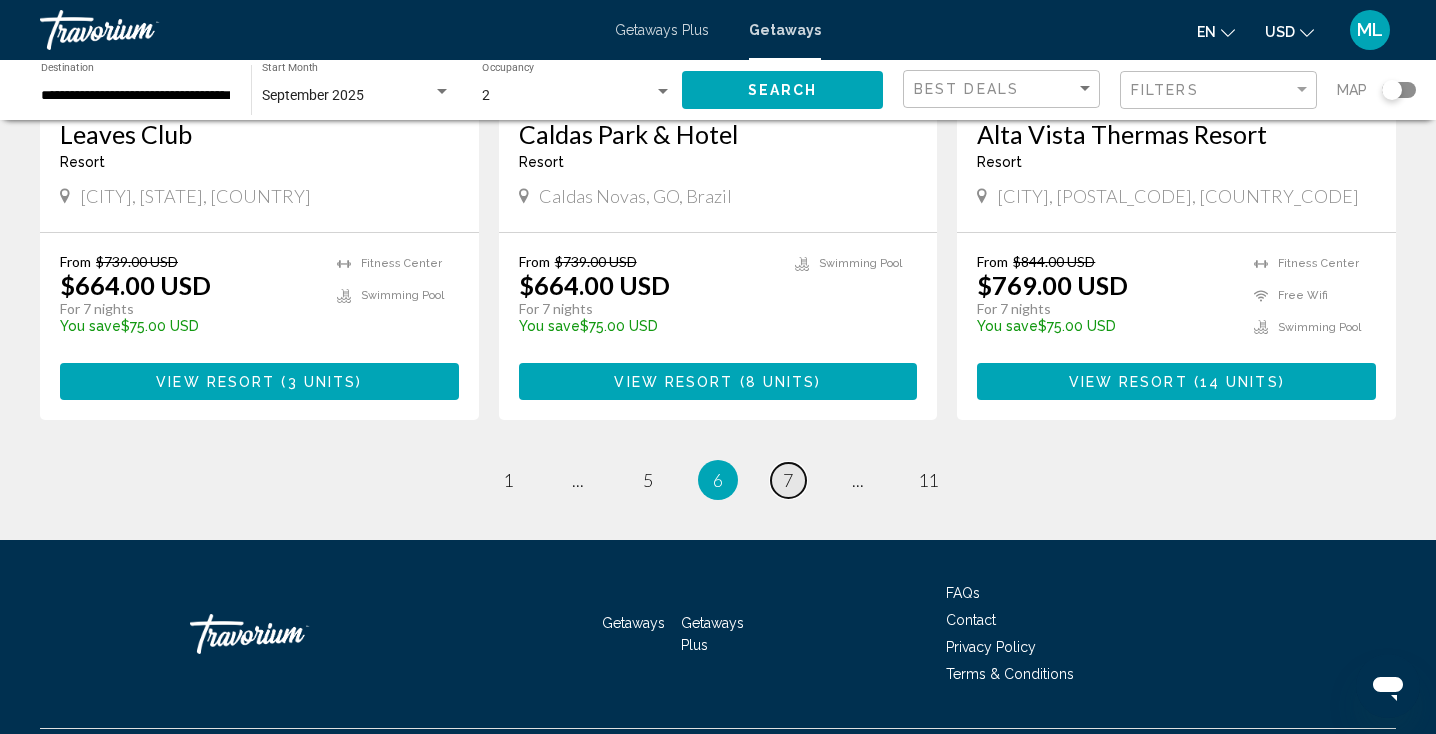 click on "7" at bounding box center (788, 480) 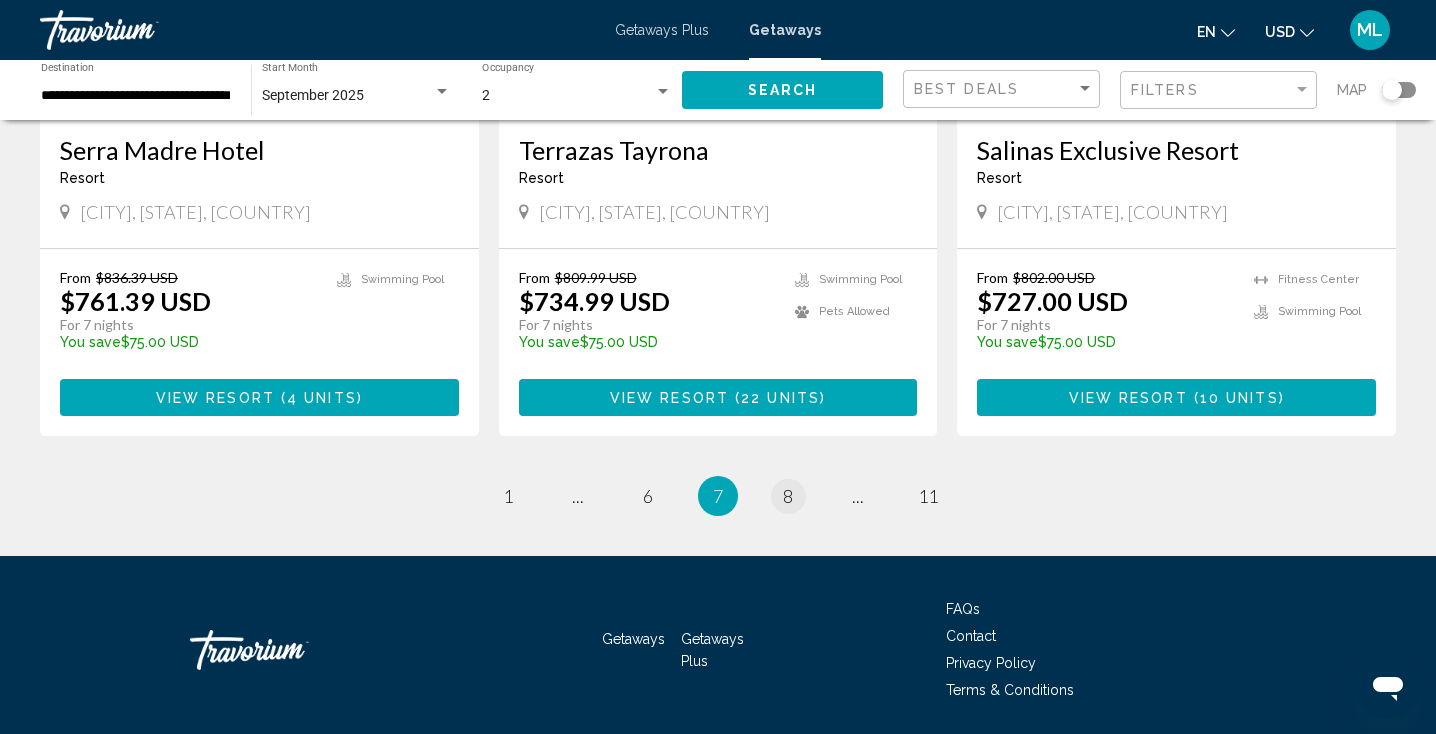 scroll, scrollTop: 2559, scrollLeft: 0, axis: vertical 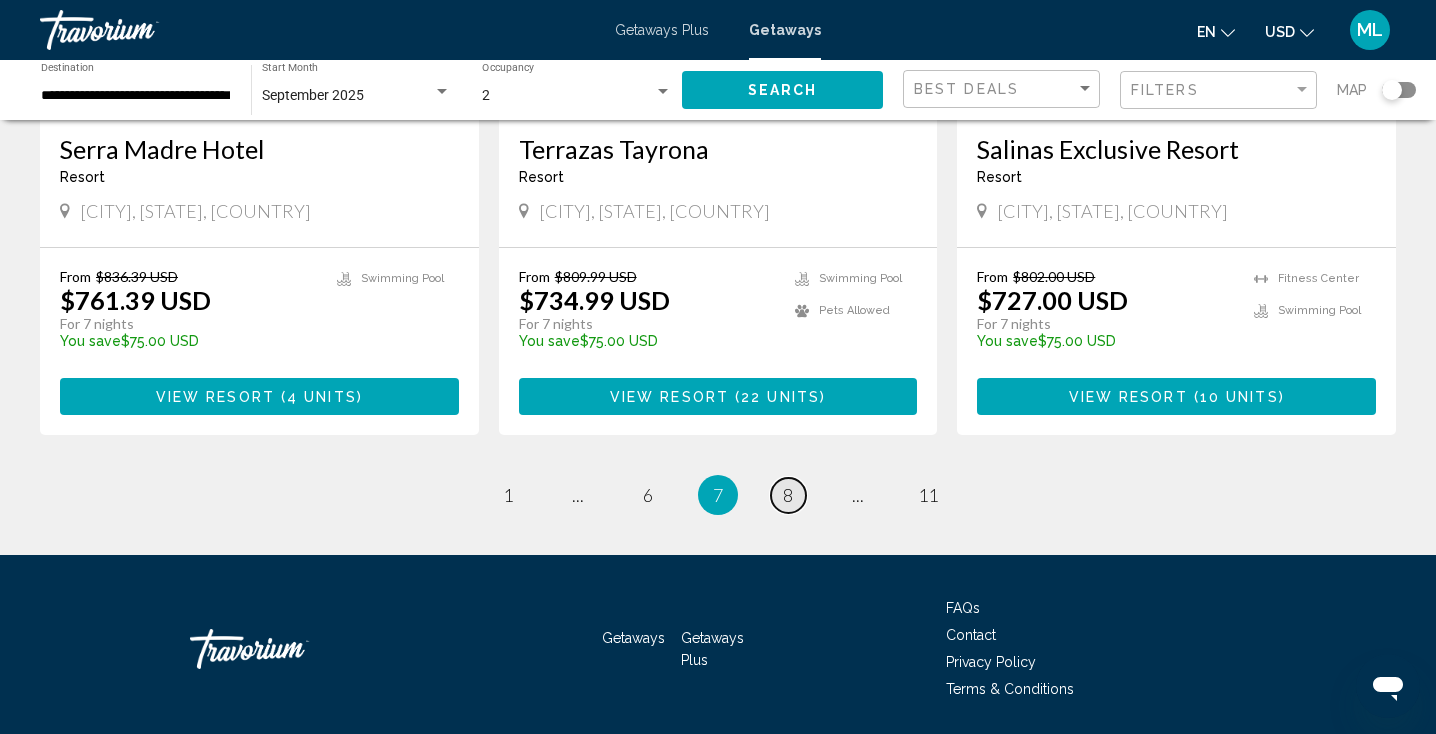 click on "8" at bounding box center (788, 495) 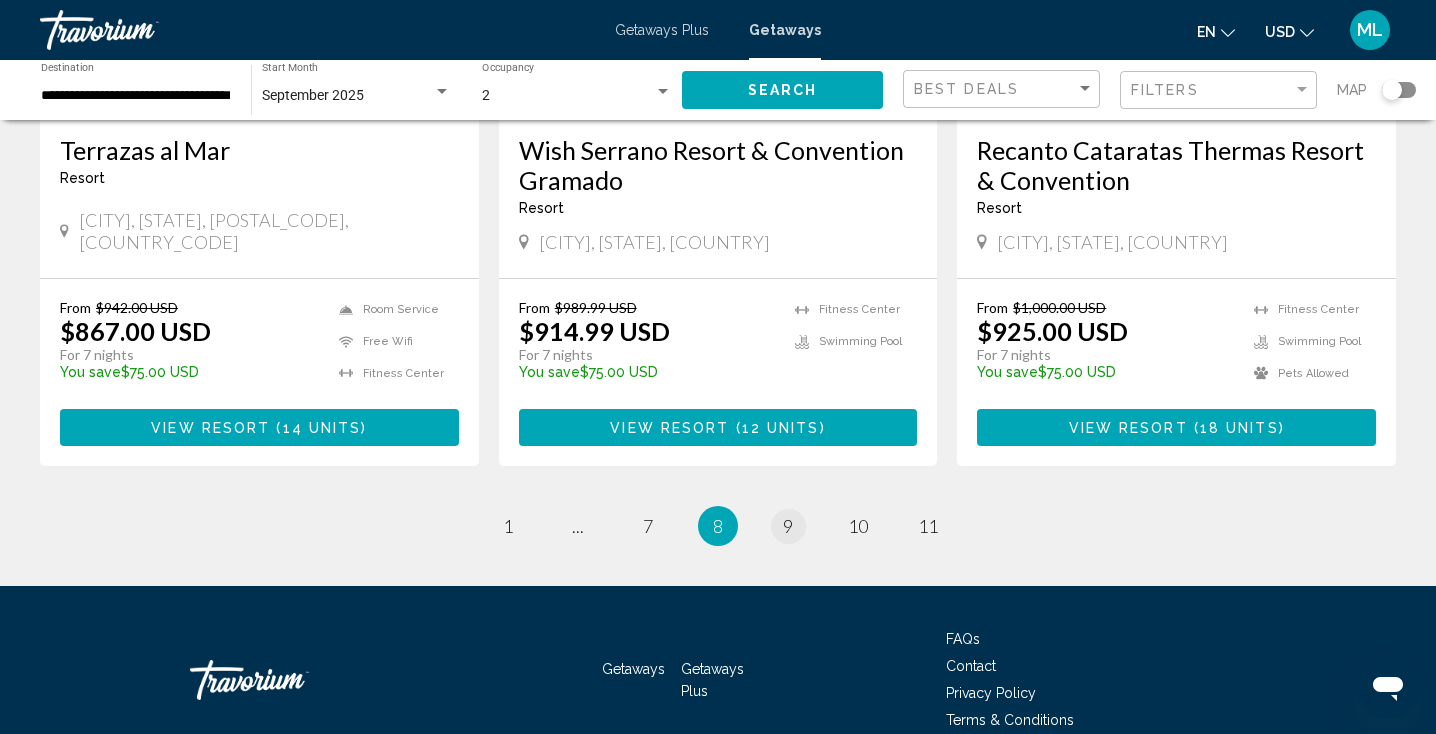 scroll, scrollTop: 2570, scrollLeft: 0, axis: vertical 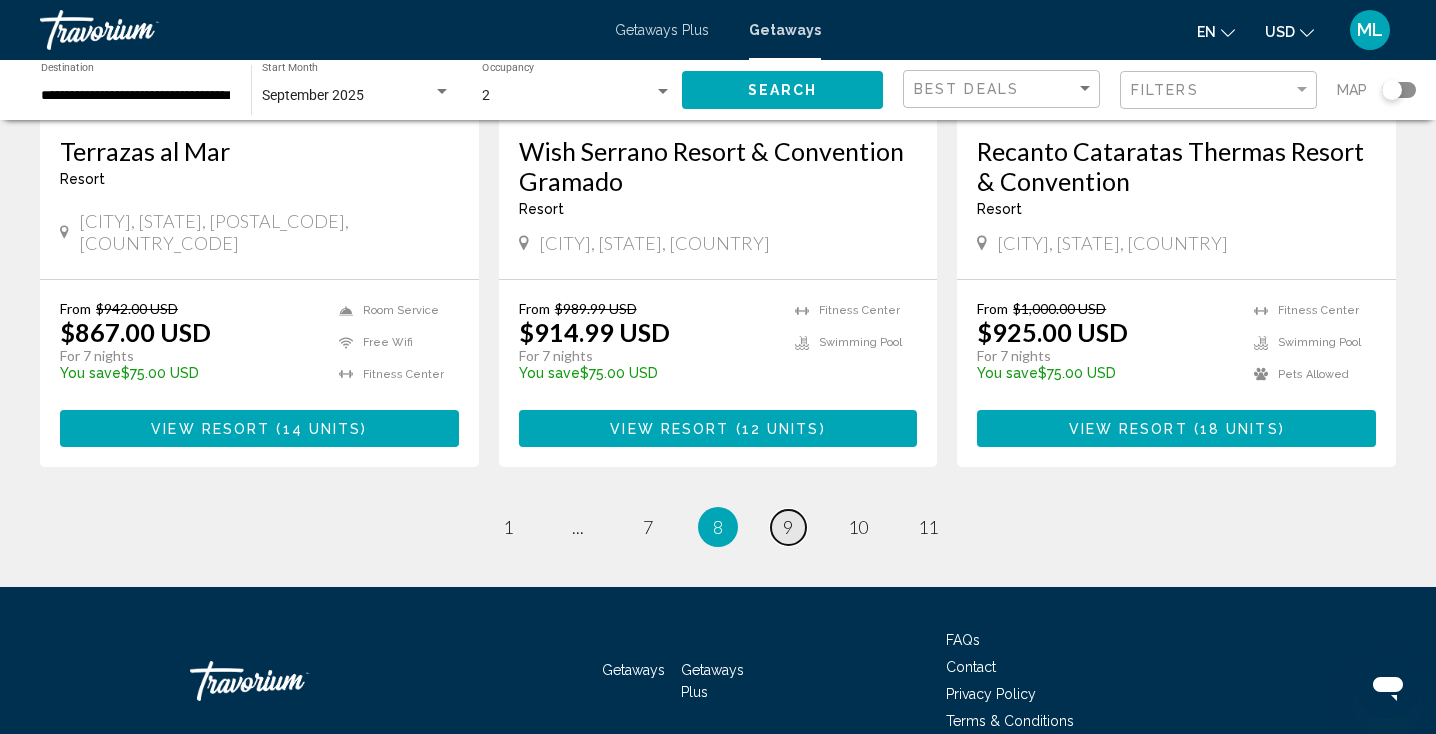click on "9" at bounding box center [788, 527] 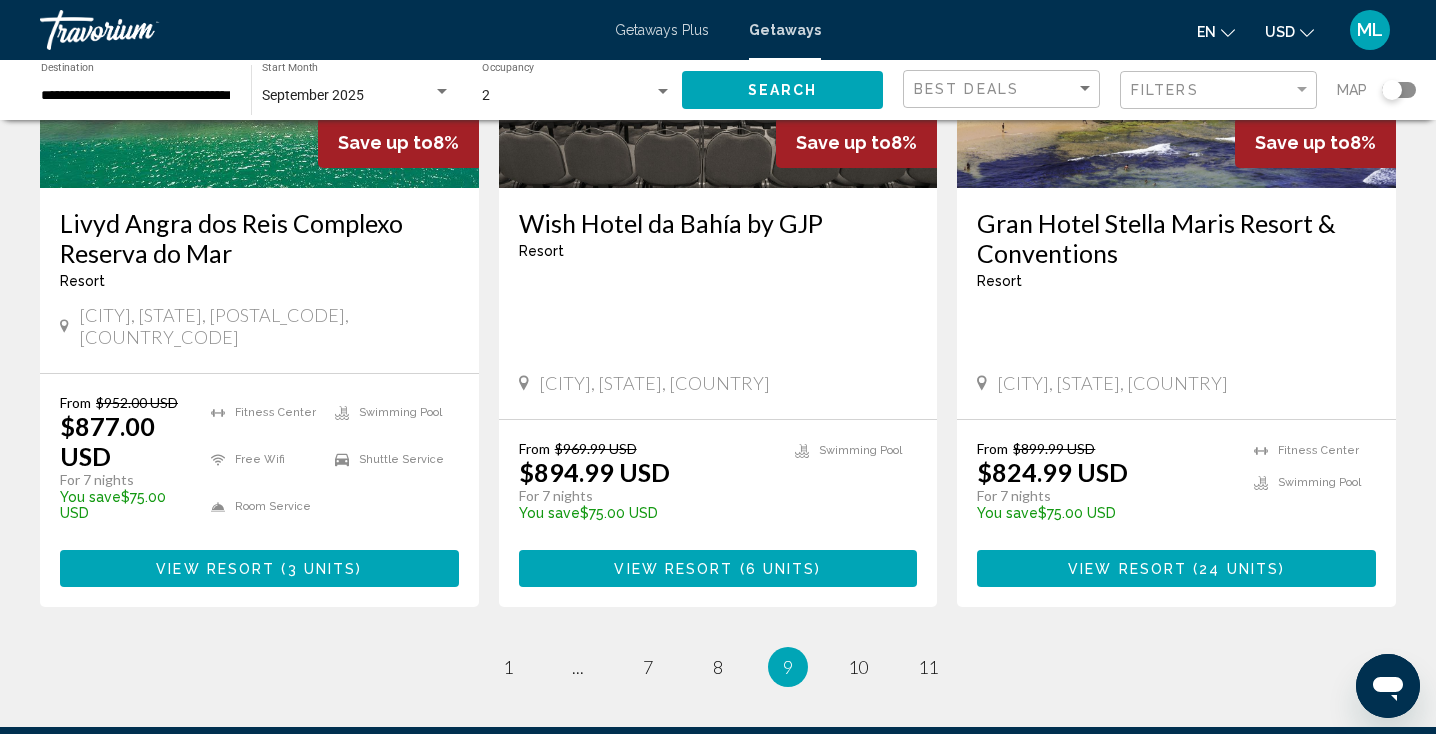 scroll, scrollTop: 2471, scrollLeft: 0, axis: vertical 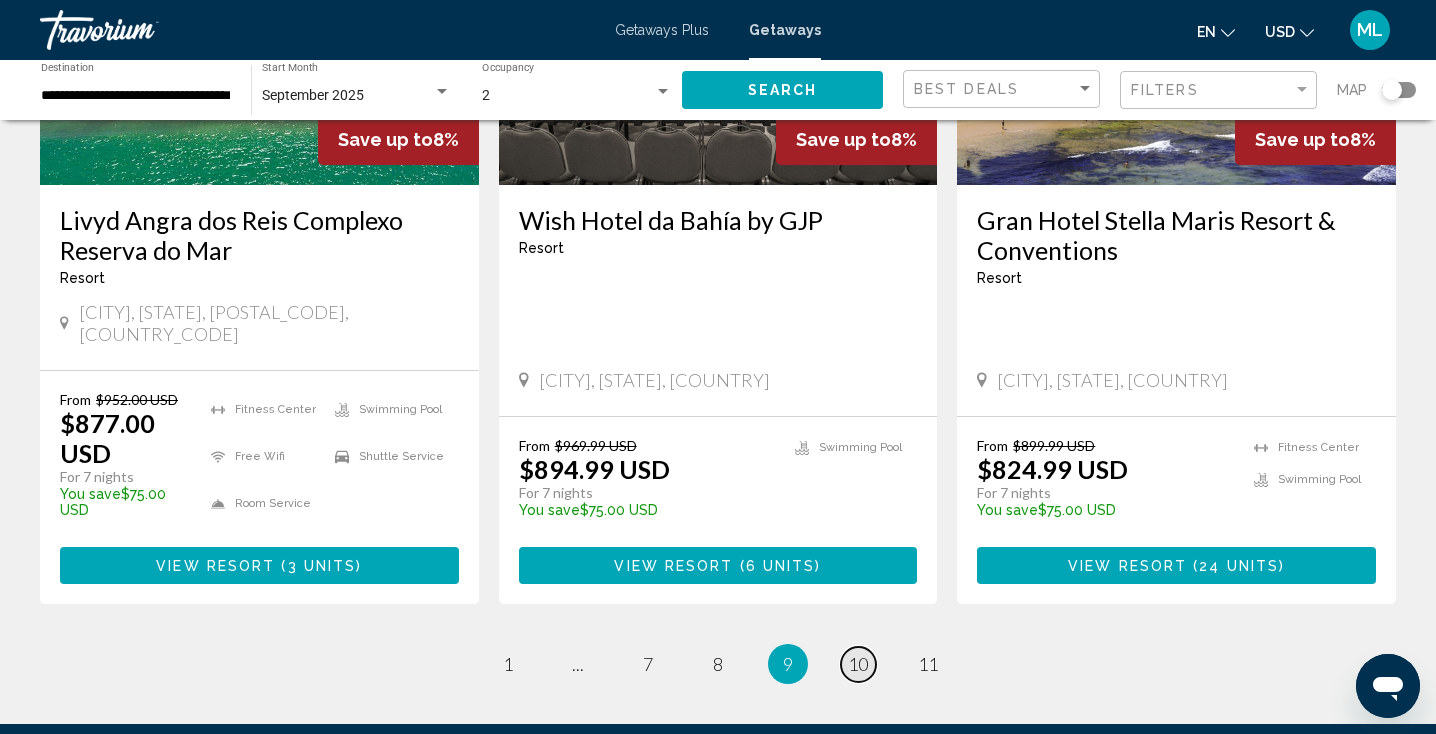 click on "10" at bounding box center [858, 664] 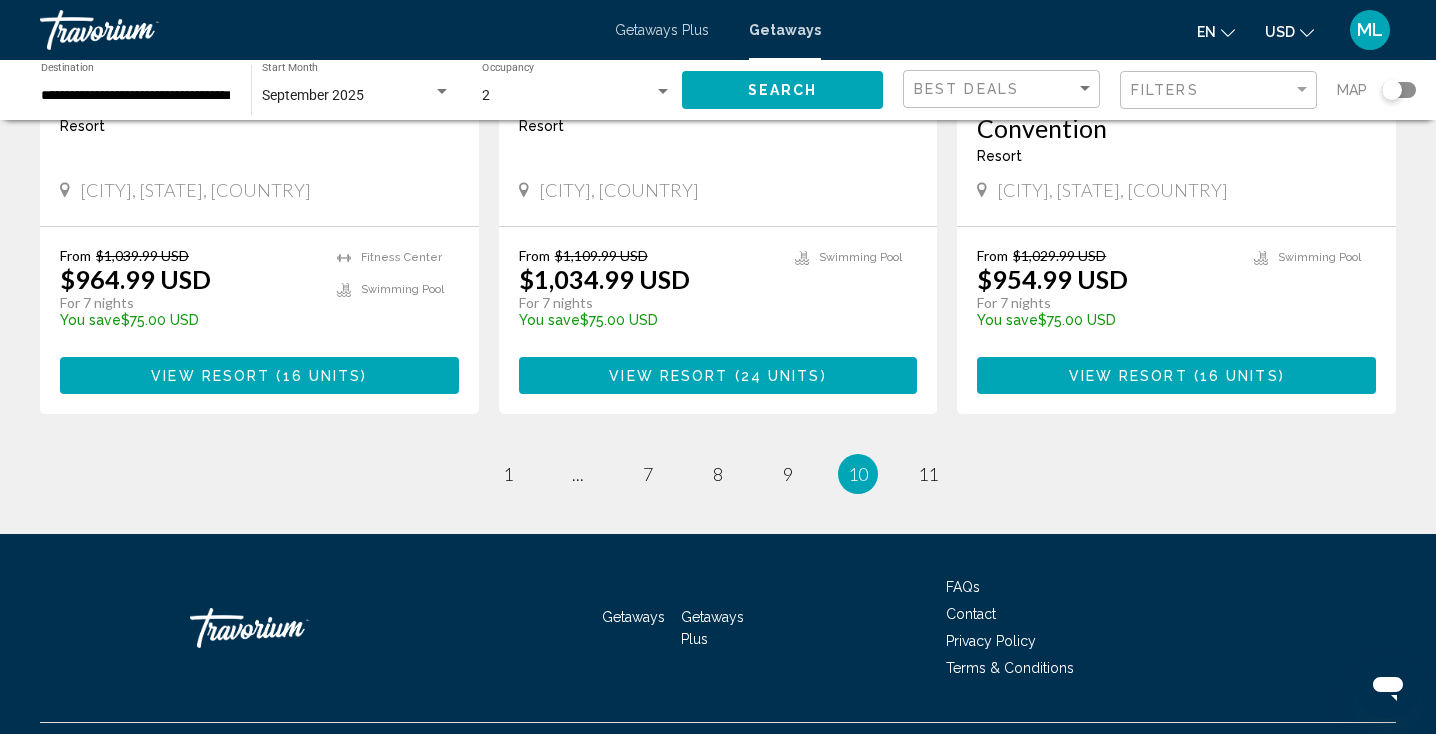 scroll, scrollTop: 2542, scrollLeft: 0, axis: vertical 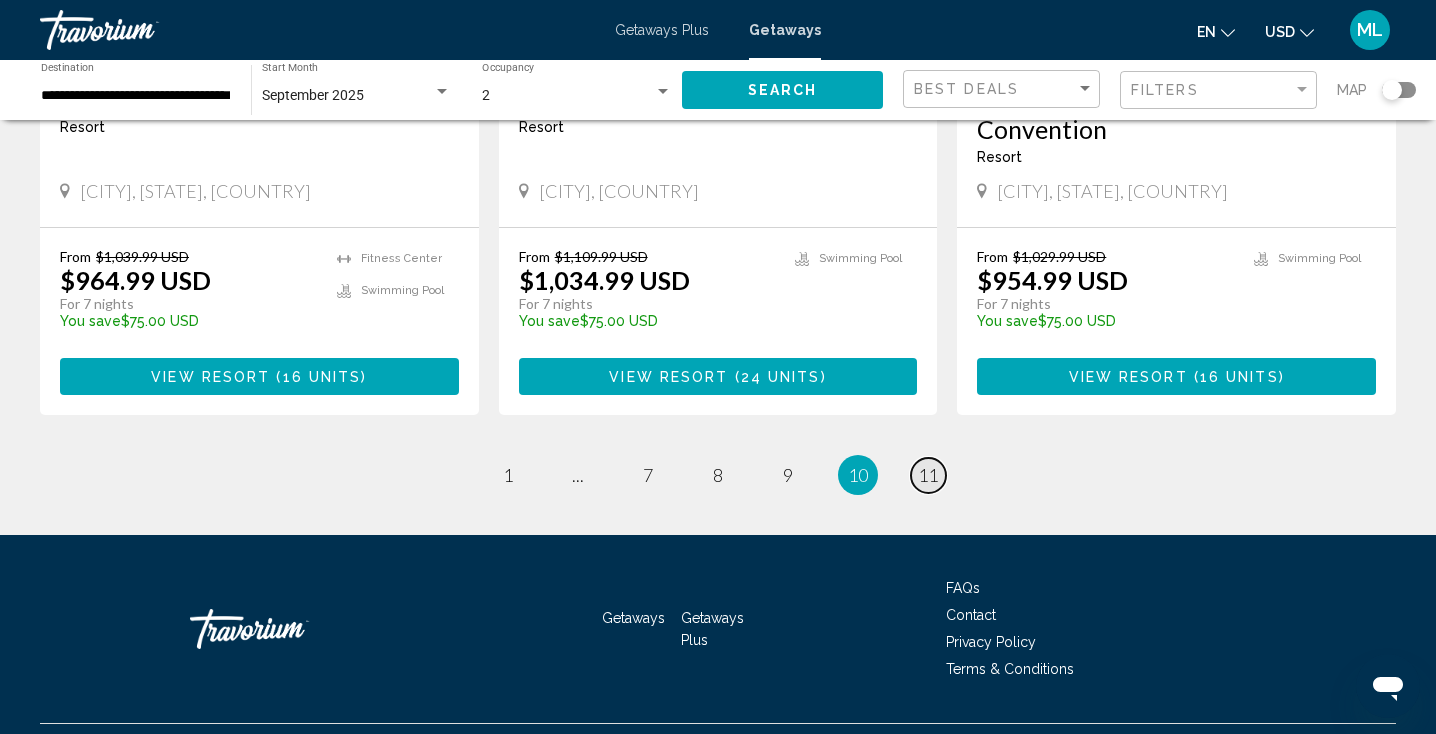 click on "11" at bounding box center [928, 475] 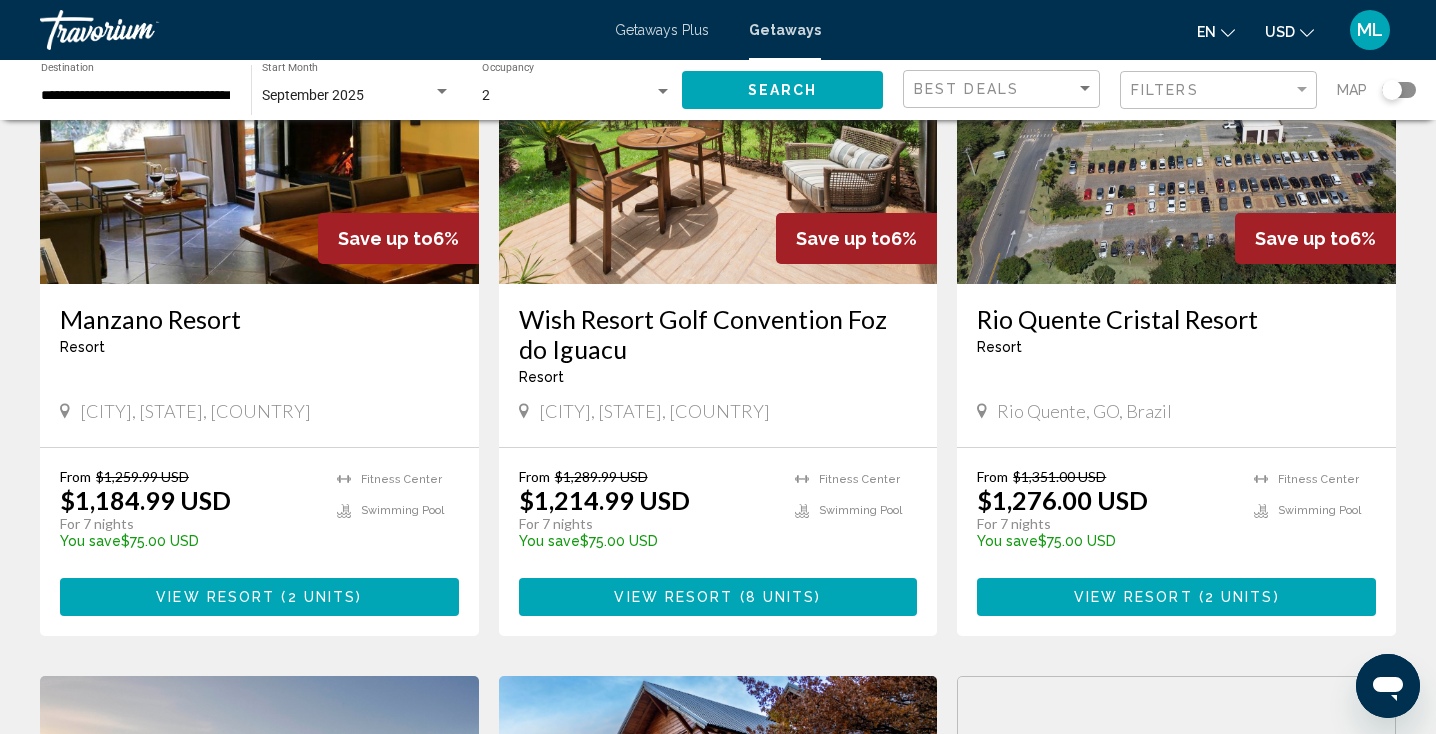 scroll, scrollTop: 730, scrollLeft: 0, axis: vertical 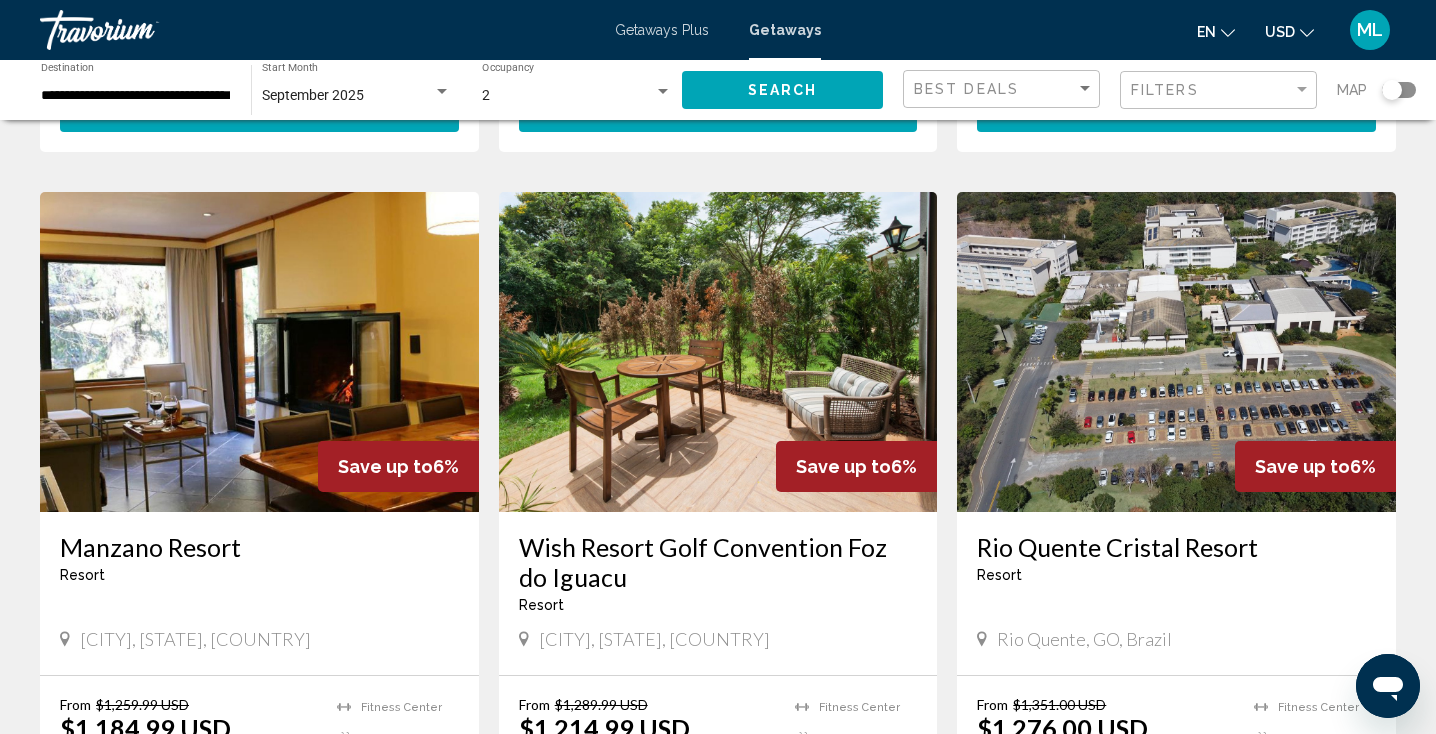click on "**********" at bounding box center [136, 96] 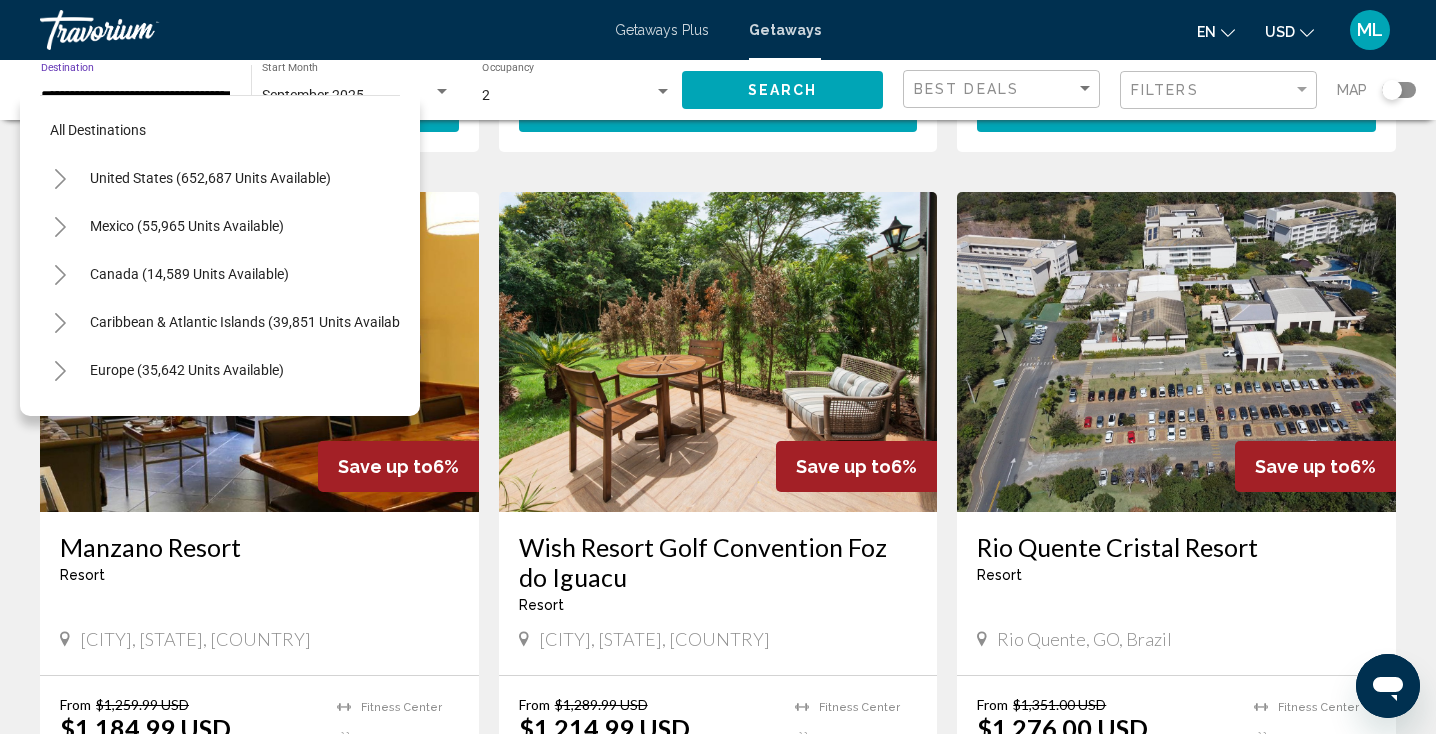 scroll, scrollTop: 263, scrollLeft: 0, axis: vertical 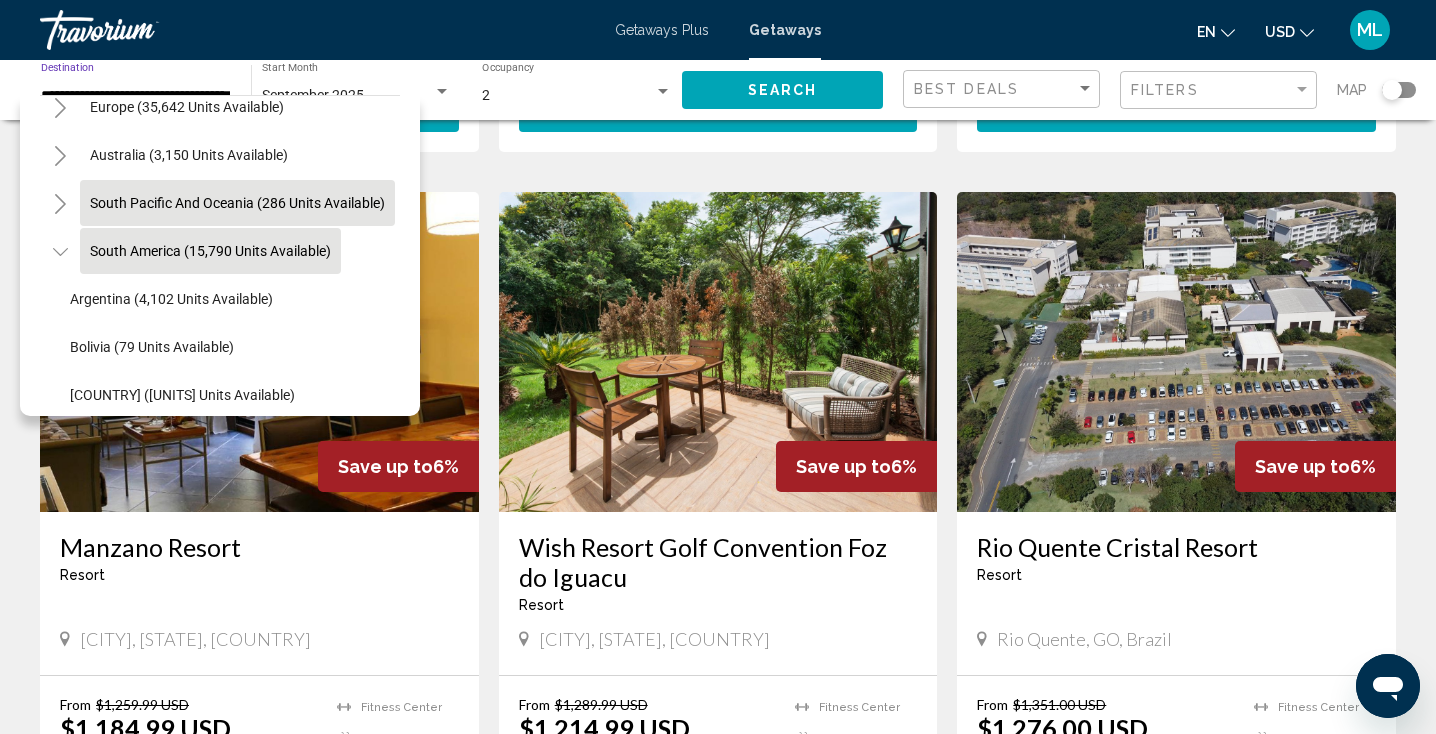 click on "South Pacific and Oceania (286 units available)" at bounding box center [210, 251] 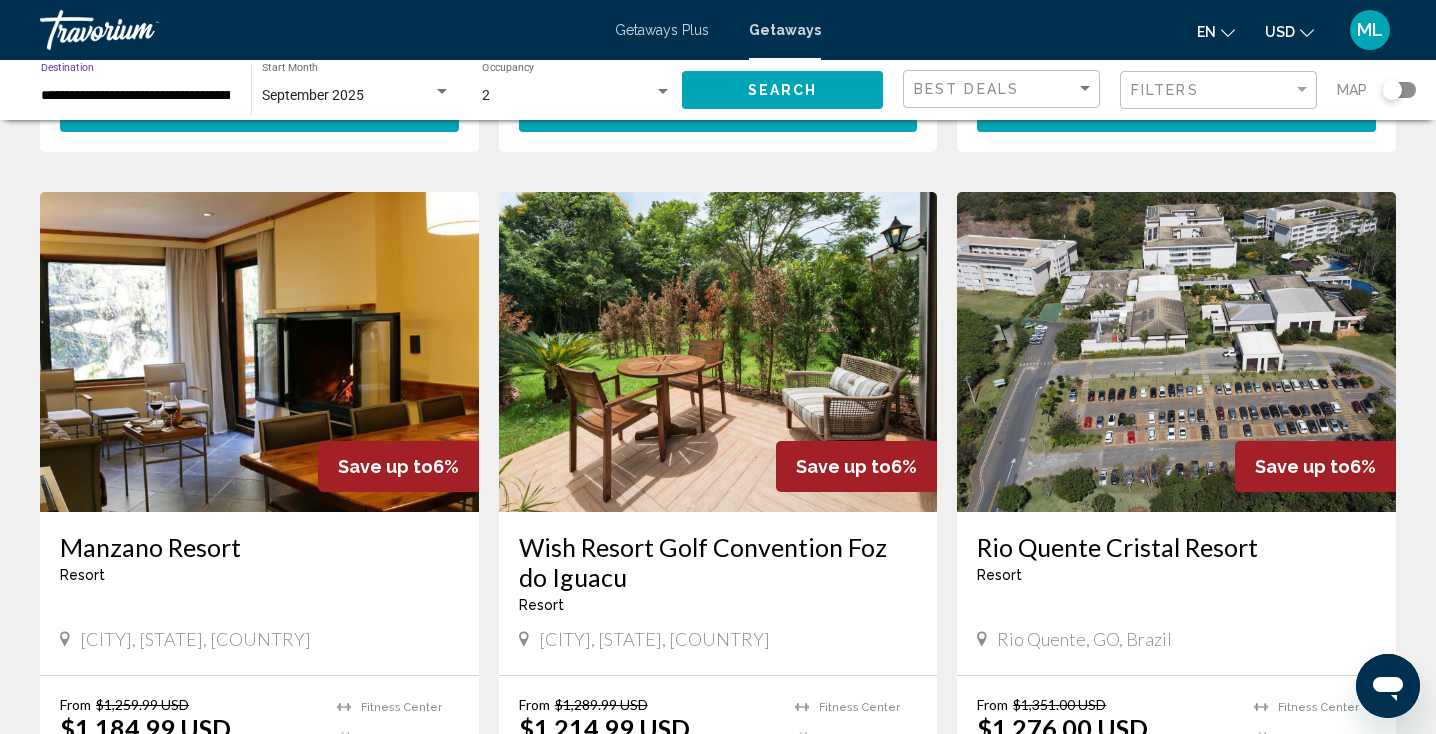 click on "Search" 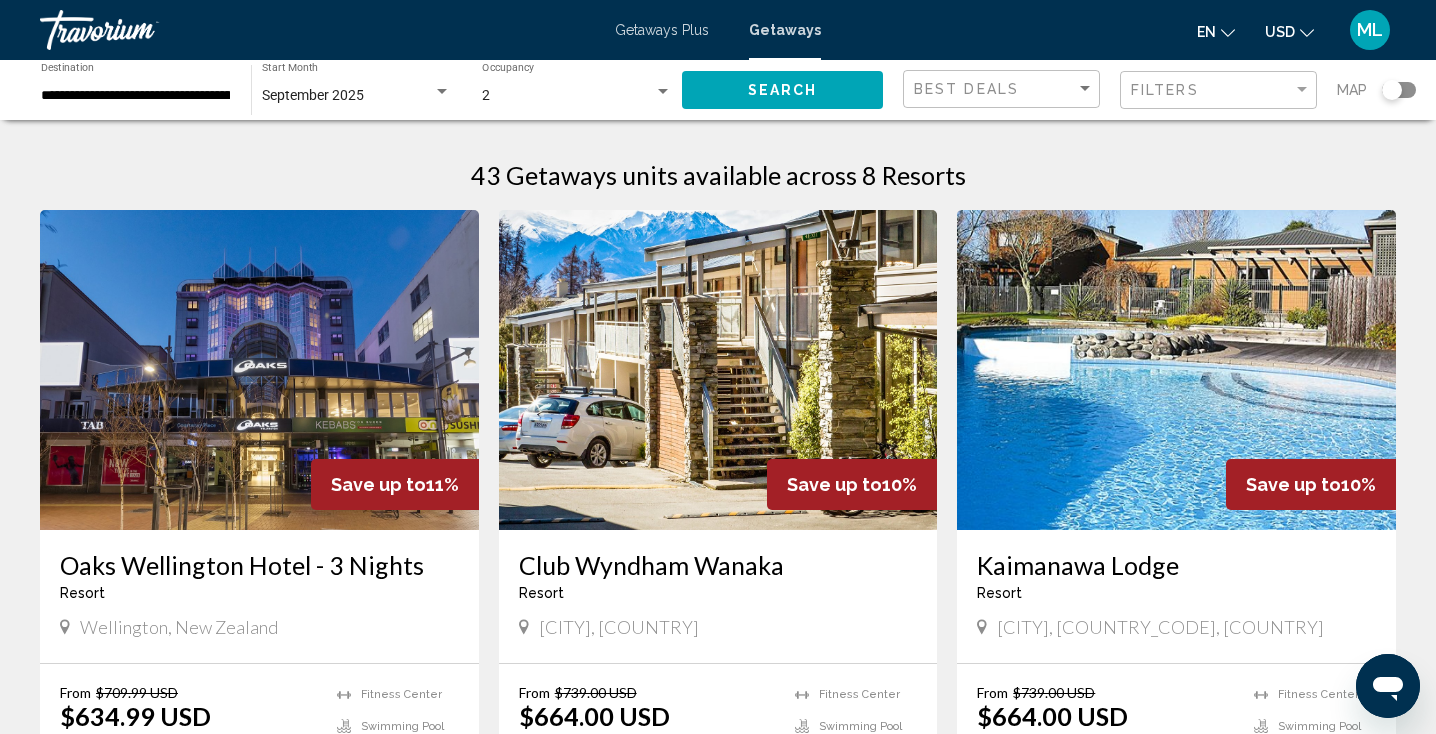 scroll, scrollTop: 0, scrollLeft: 0, axis: both 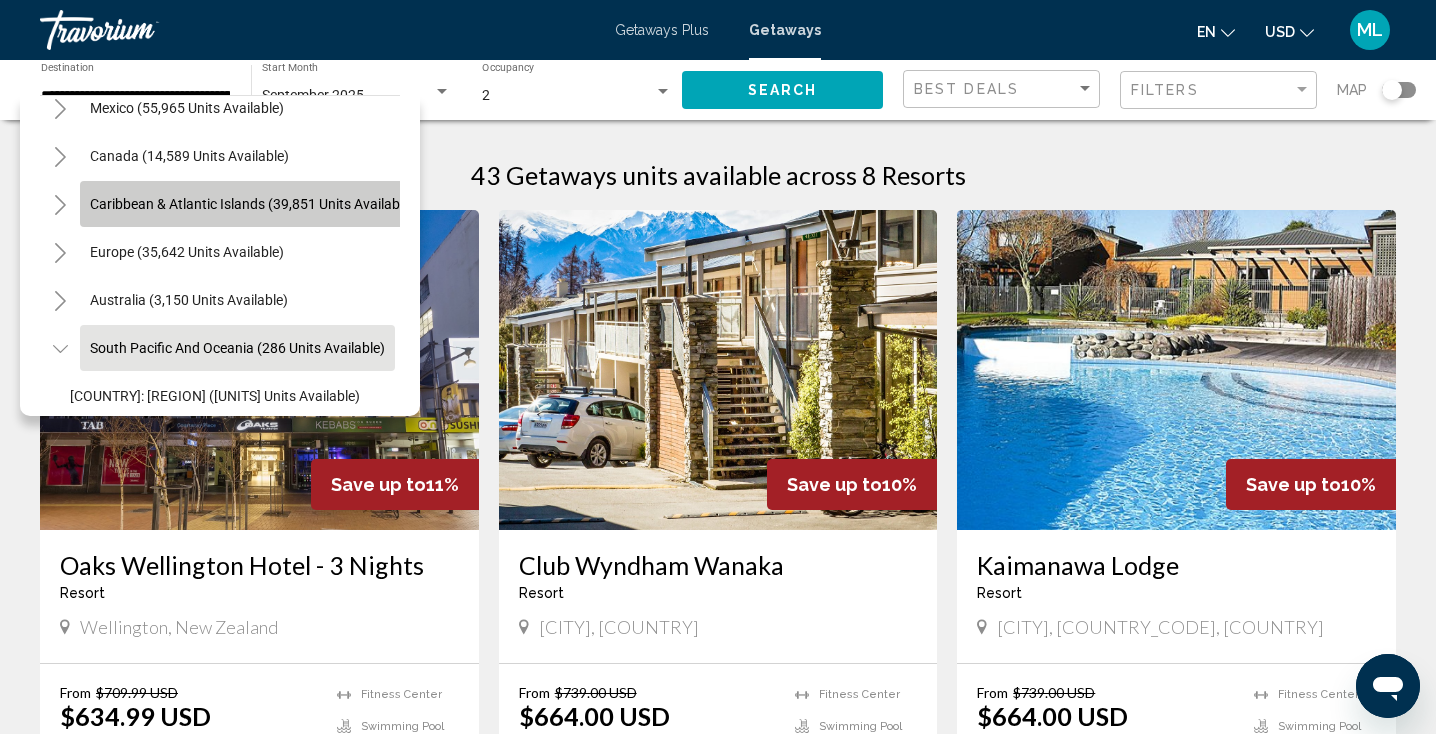 click on "Caribbean & Atlantic Islands (39,851 units available)" at bounding box center (187, 252) 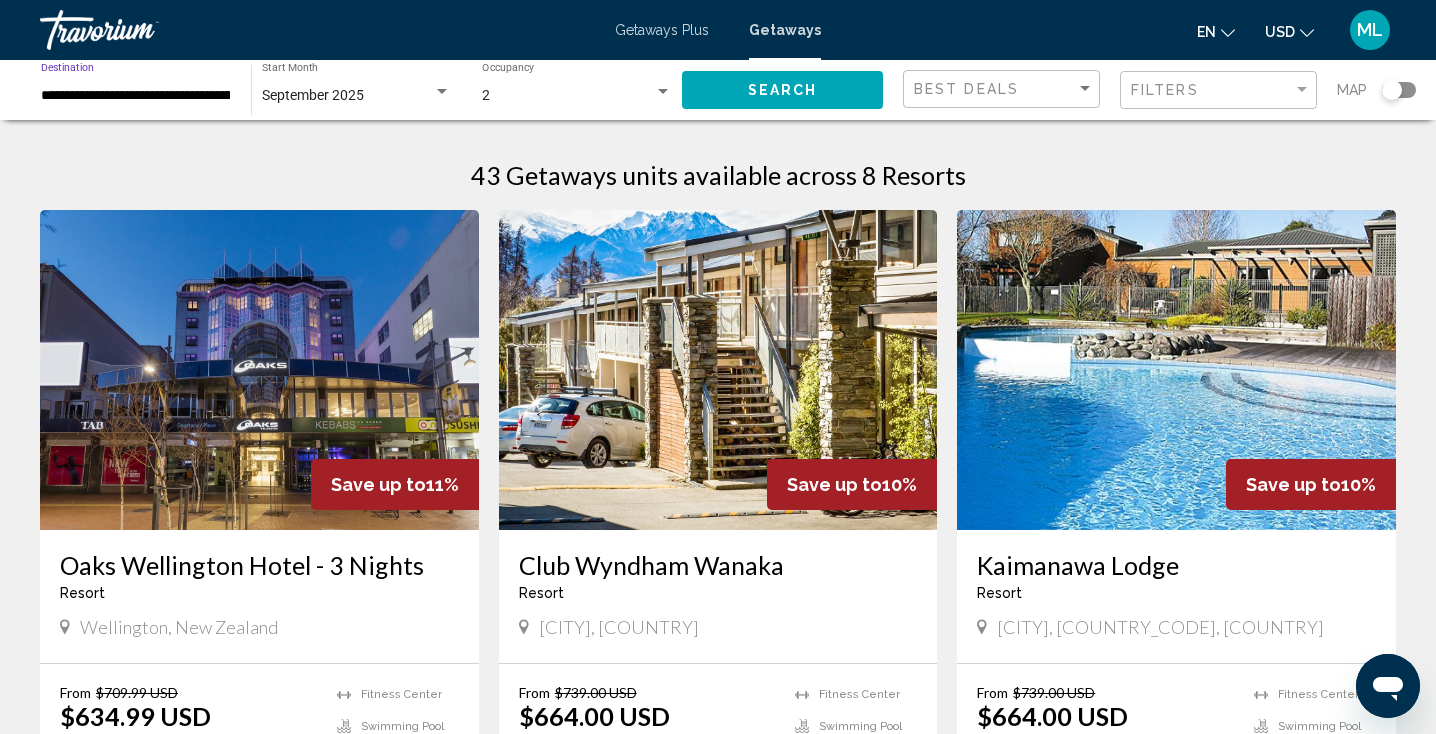 click on "Search" 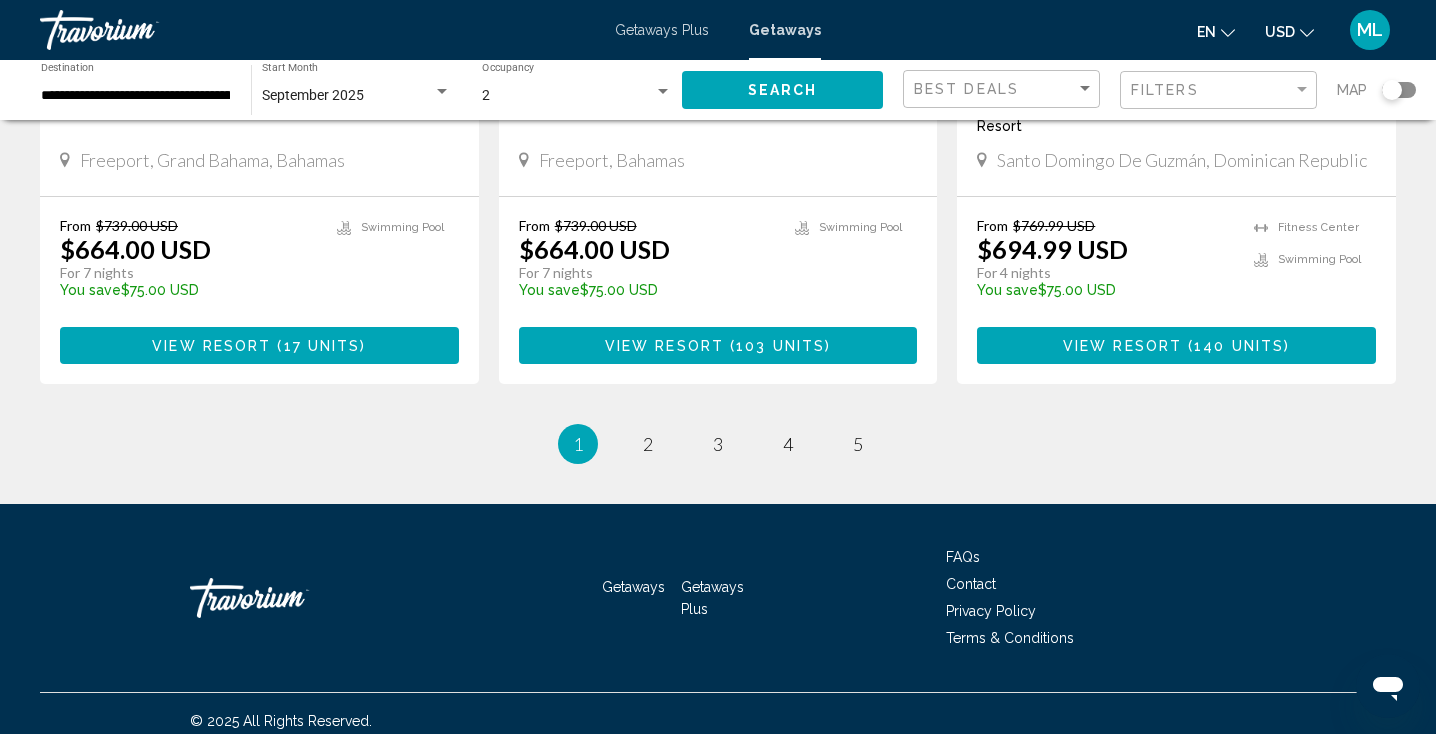 scroll, scrollTop: 2630, scrollLeft: 0, axis: vertical 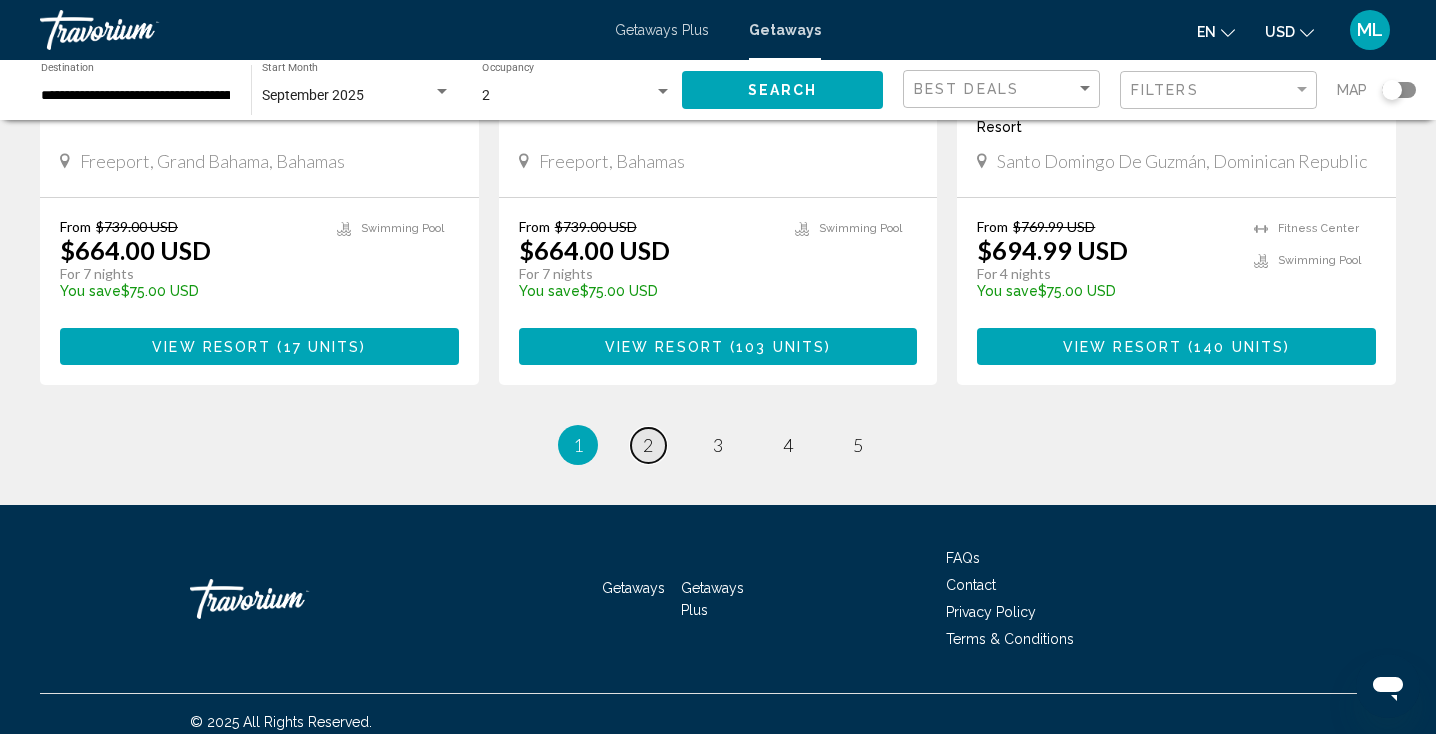 click on "2" at bounding box center [648, 445] 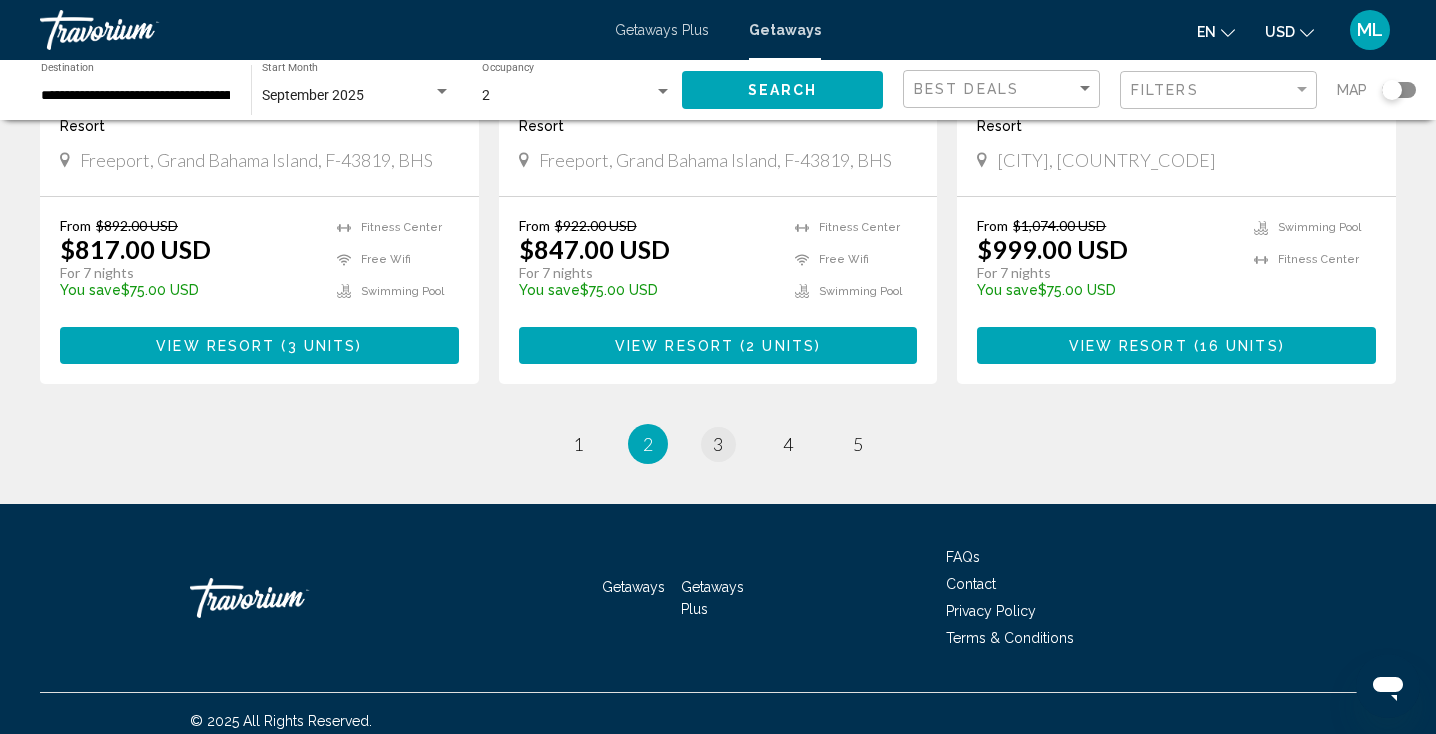 scroll, scrollTop: 2571, scrollLeft: 0, axis: vertical 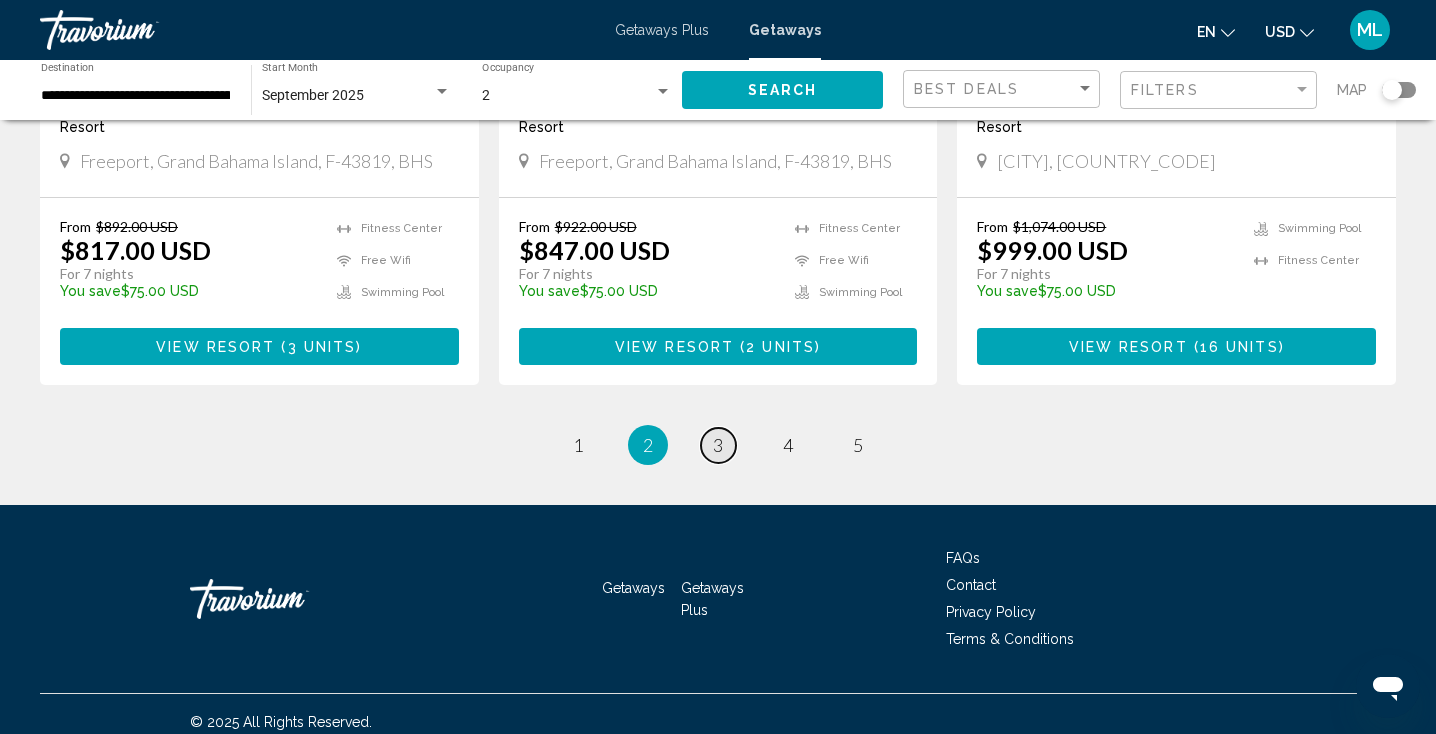 click on "3" at bounding box center (718, 445) 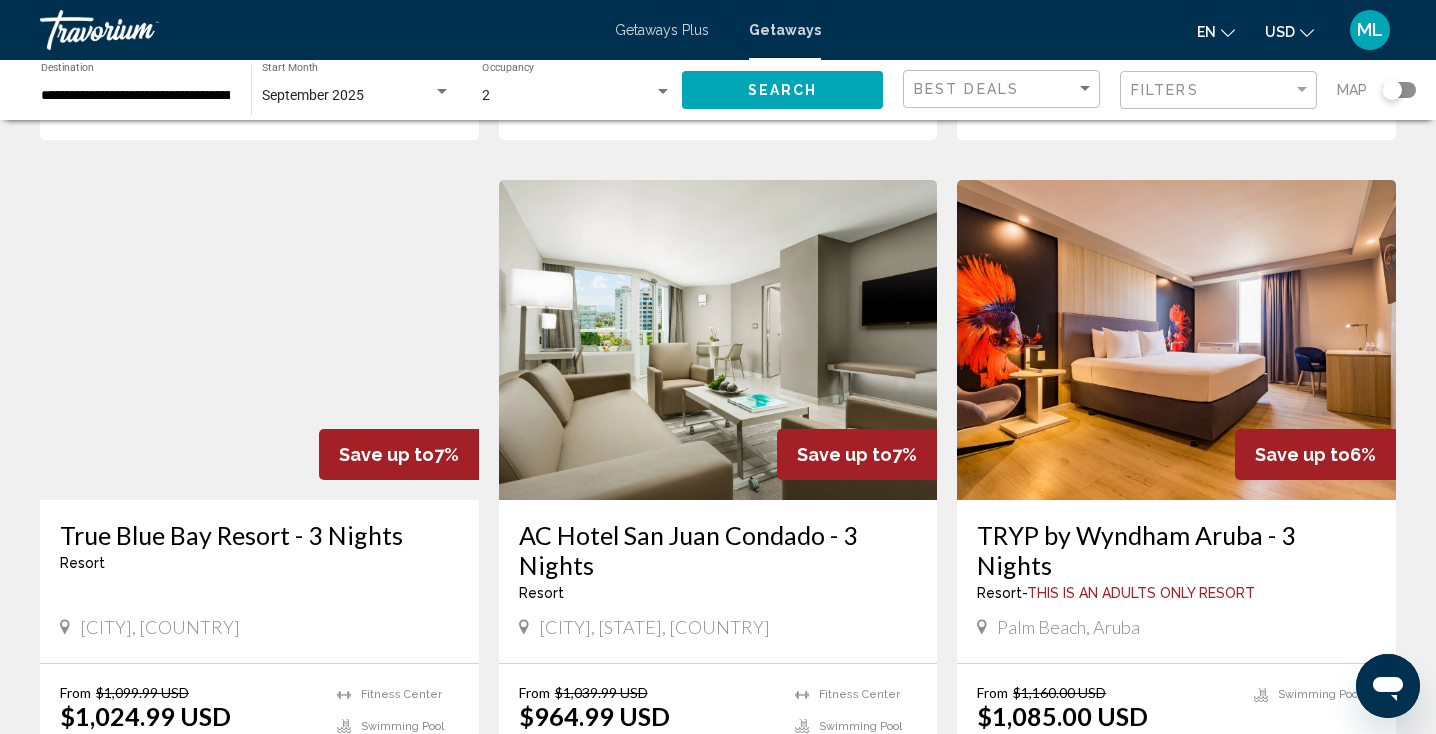 scroll, scrollTop: 1447, scrollLeft: 0, axis: vertical 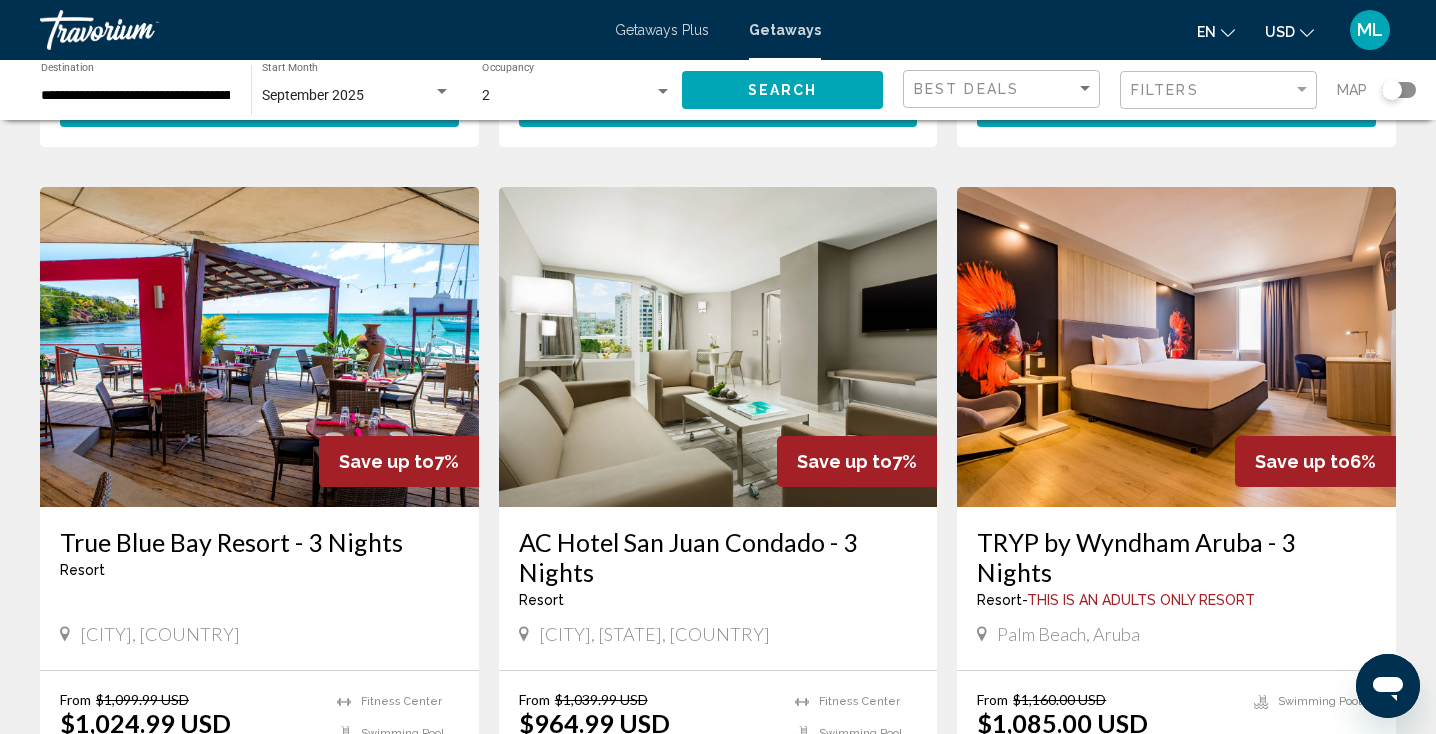 click at bounding box center [1176, 347] 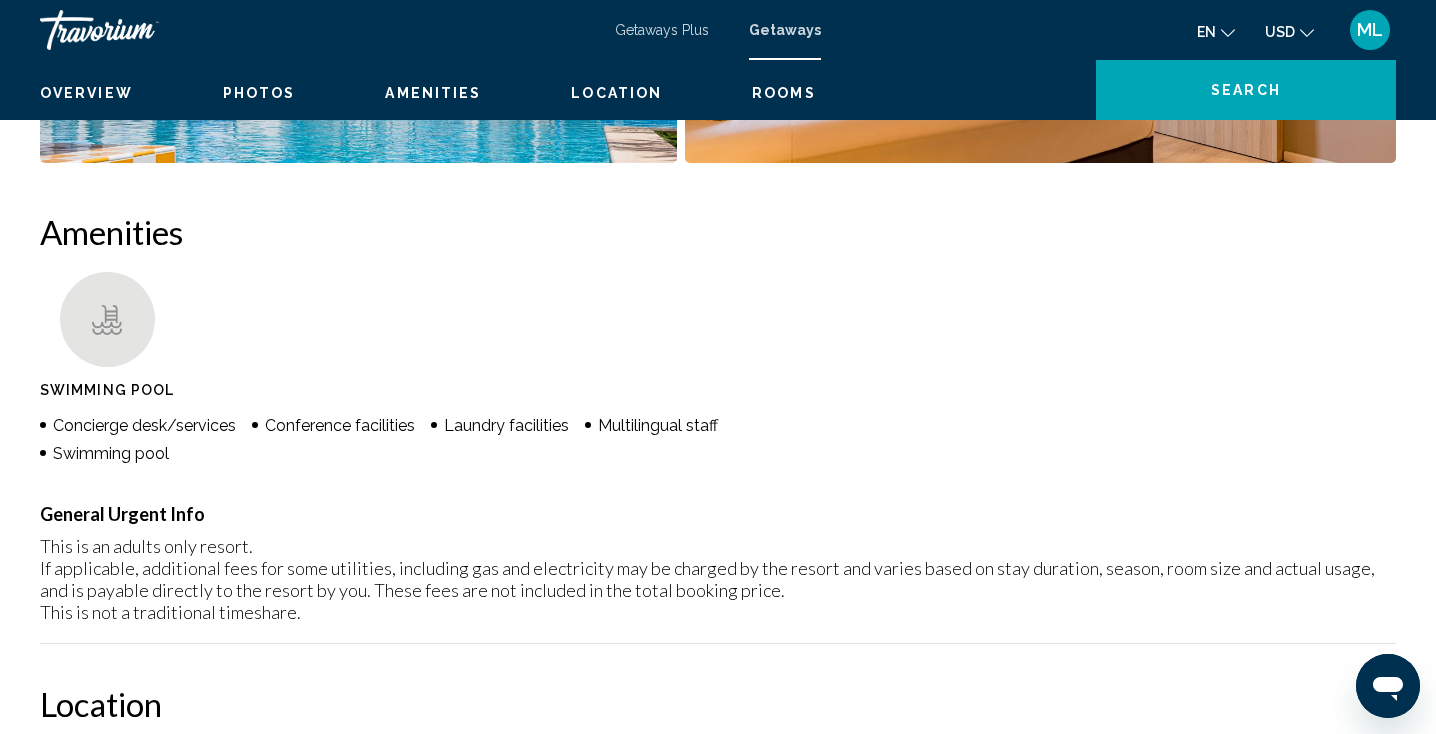 scroll, scrollTop: 0, scrollLeft: 0, axis: both 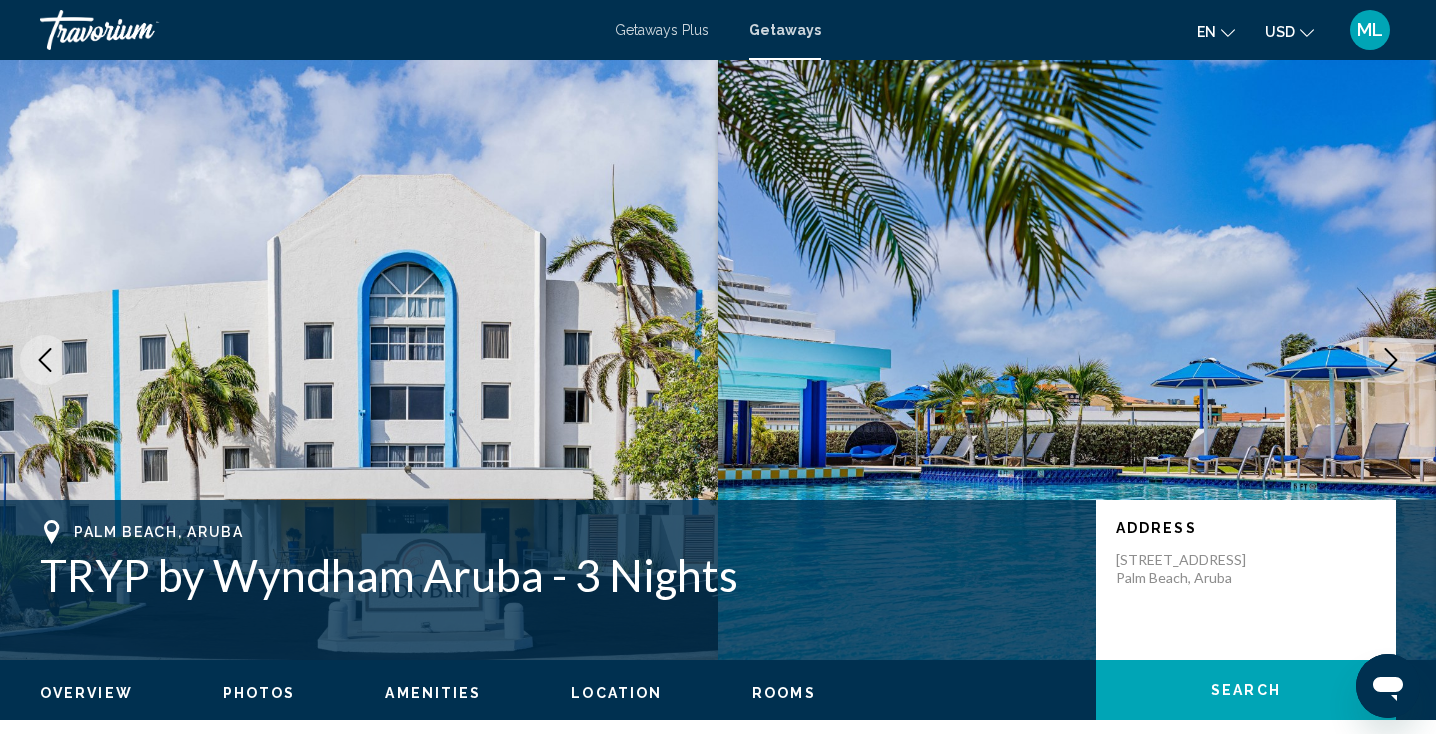 click 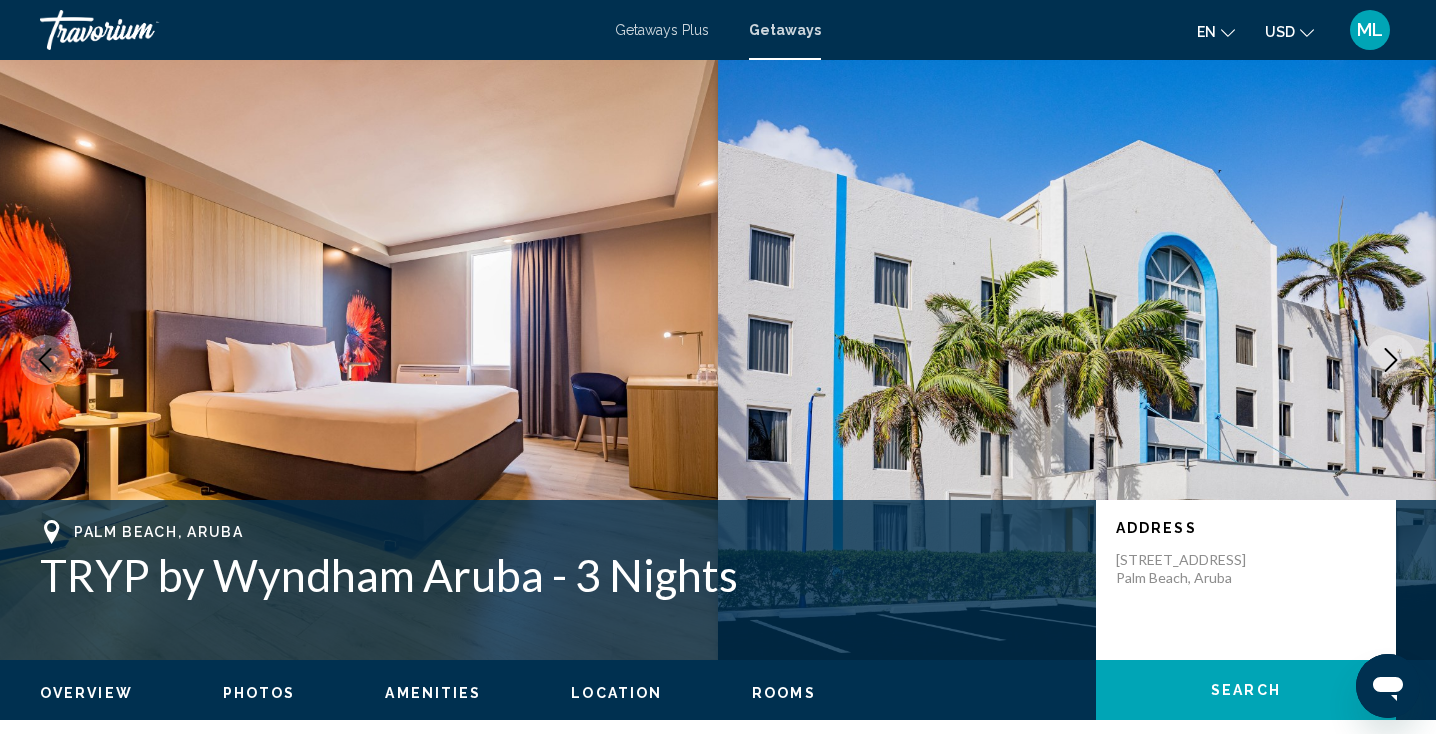 click at bounding box center [1077, 360] 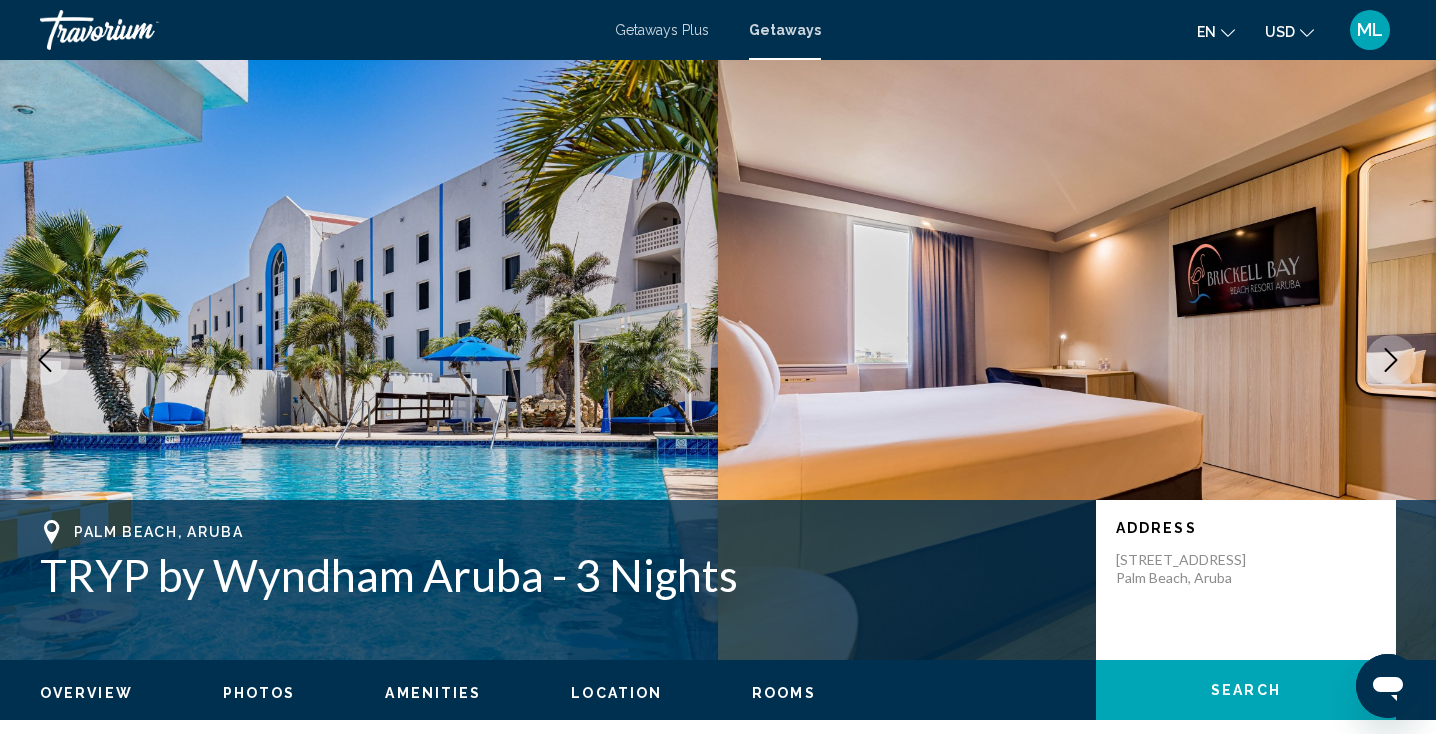 click 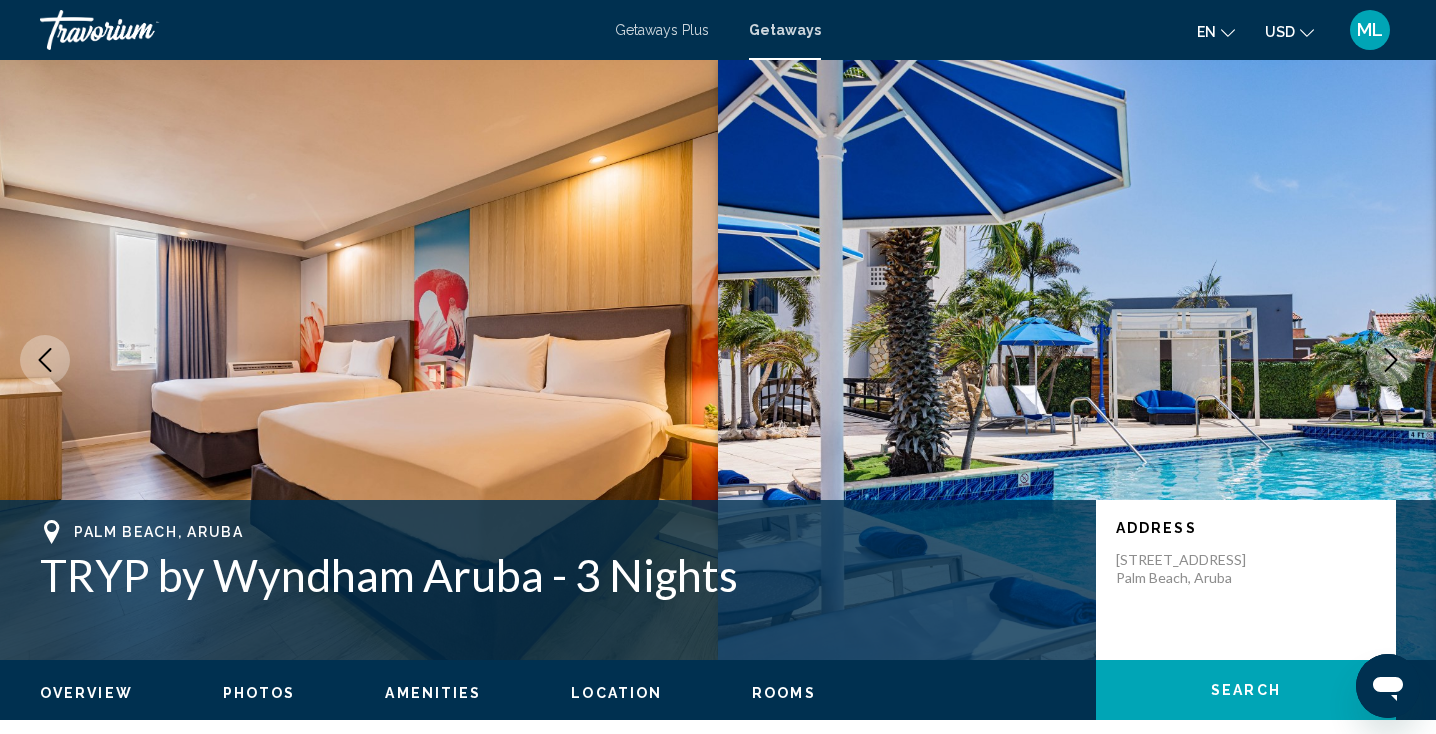 click 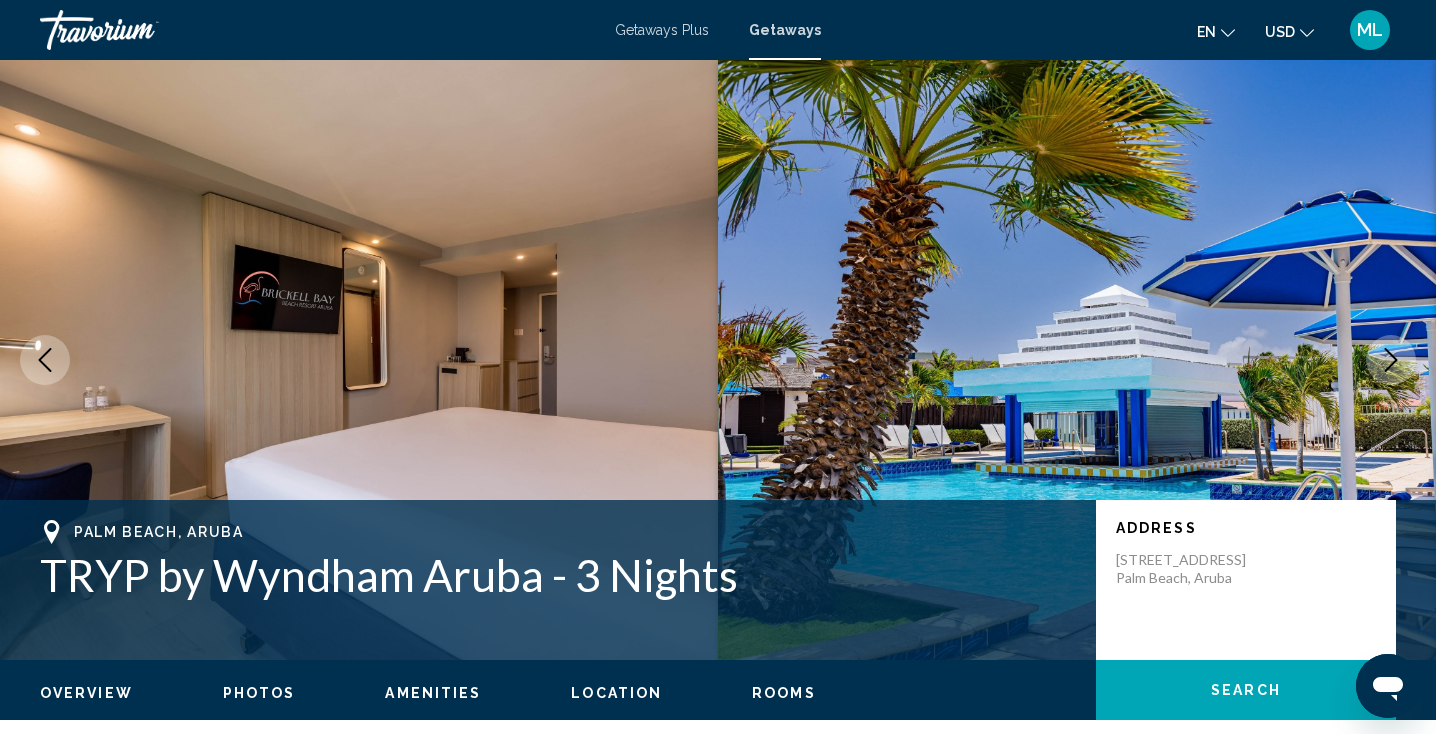 click 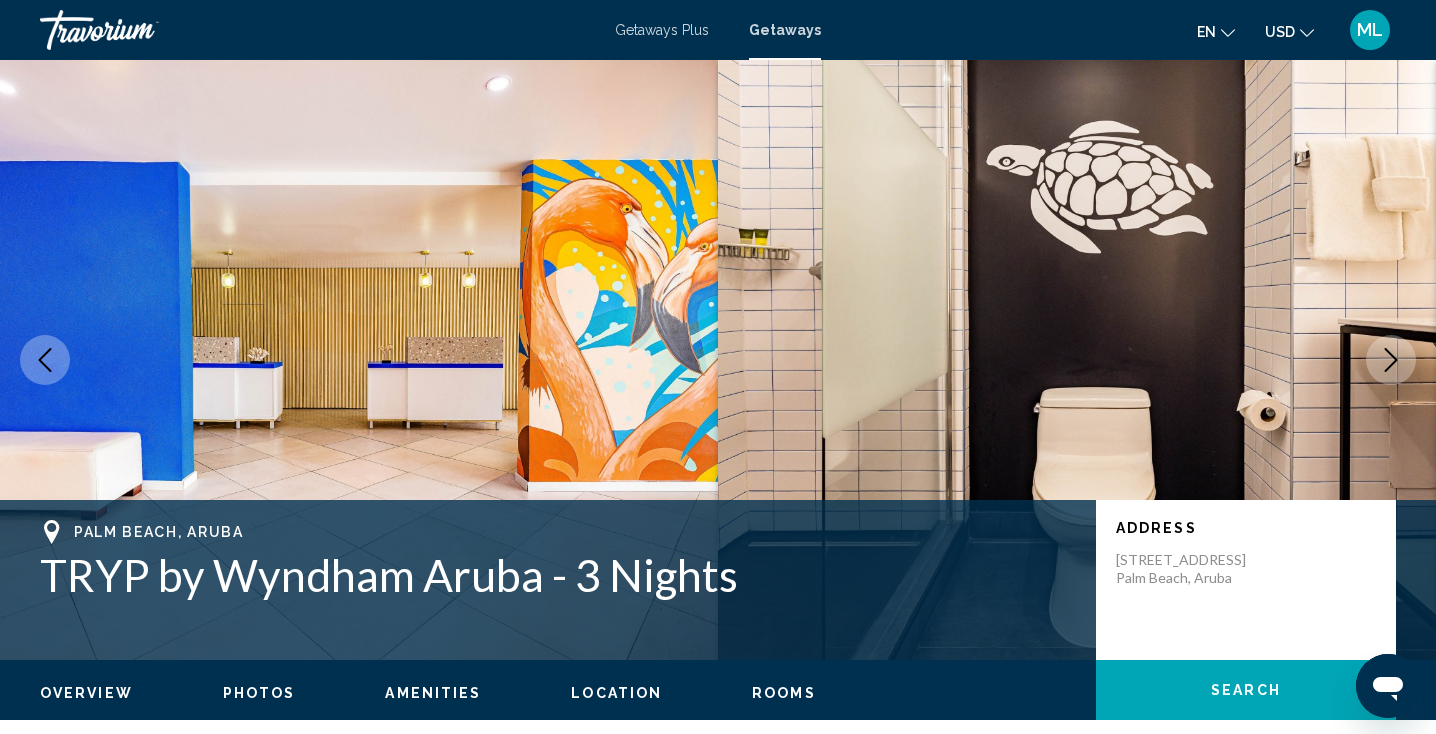 click 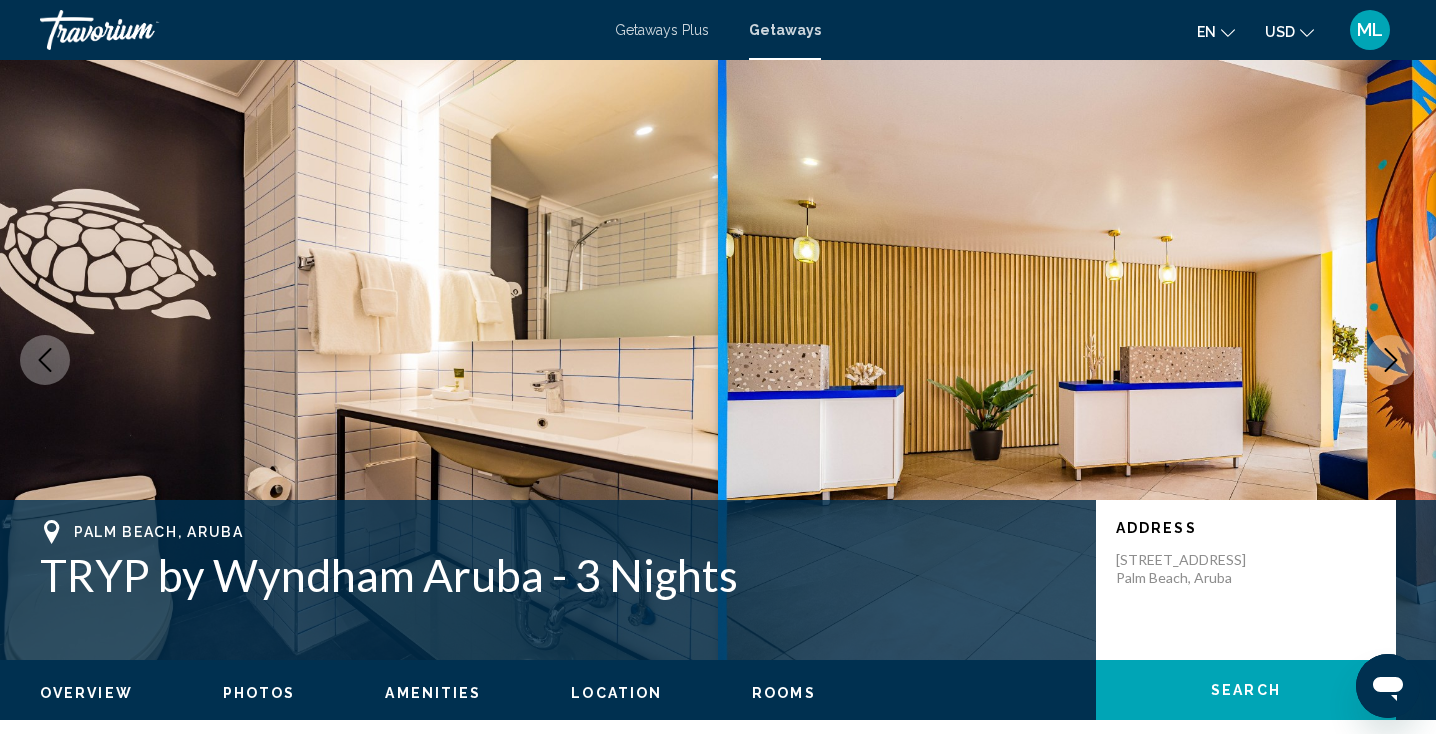 click 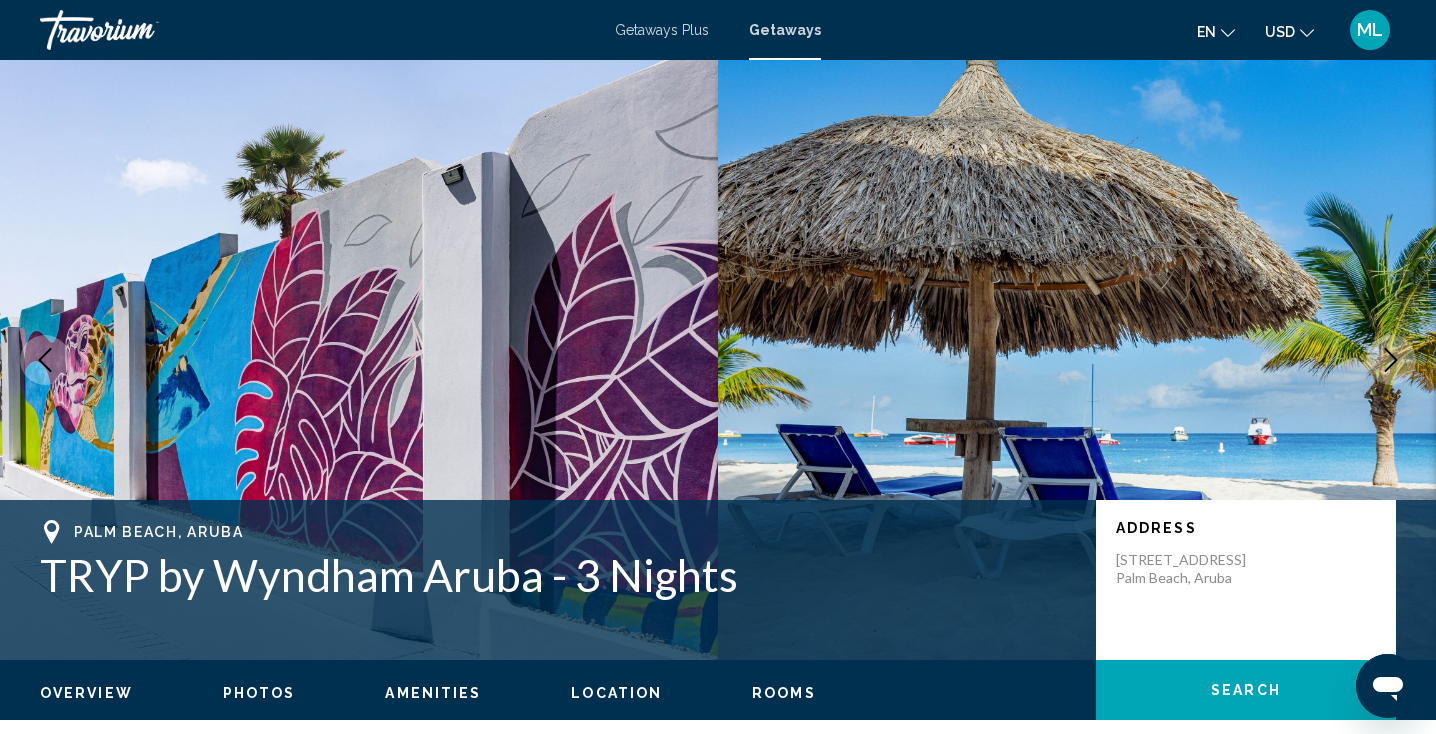 click 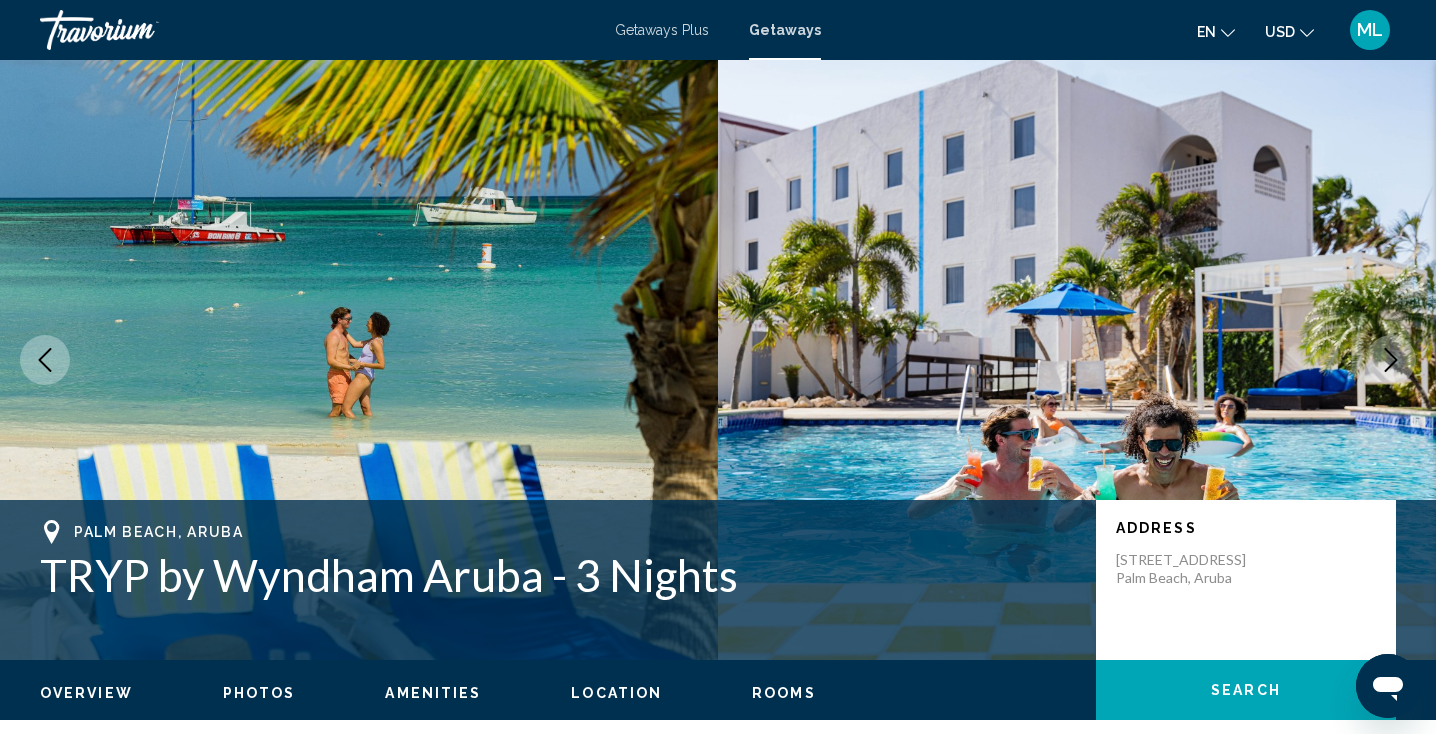 click 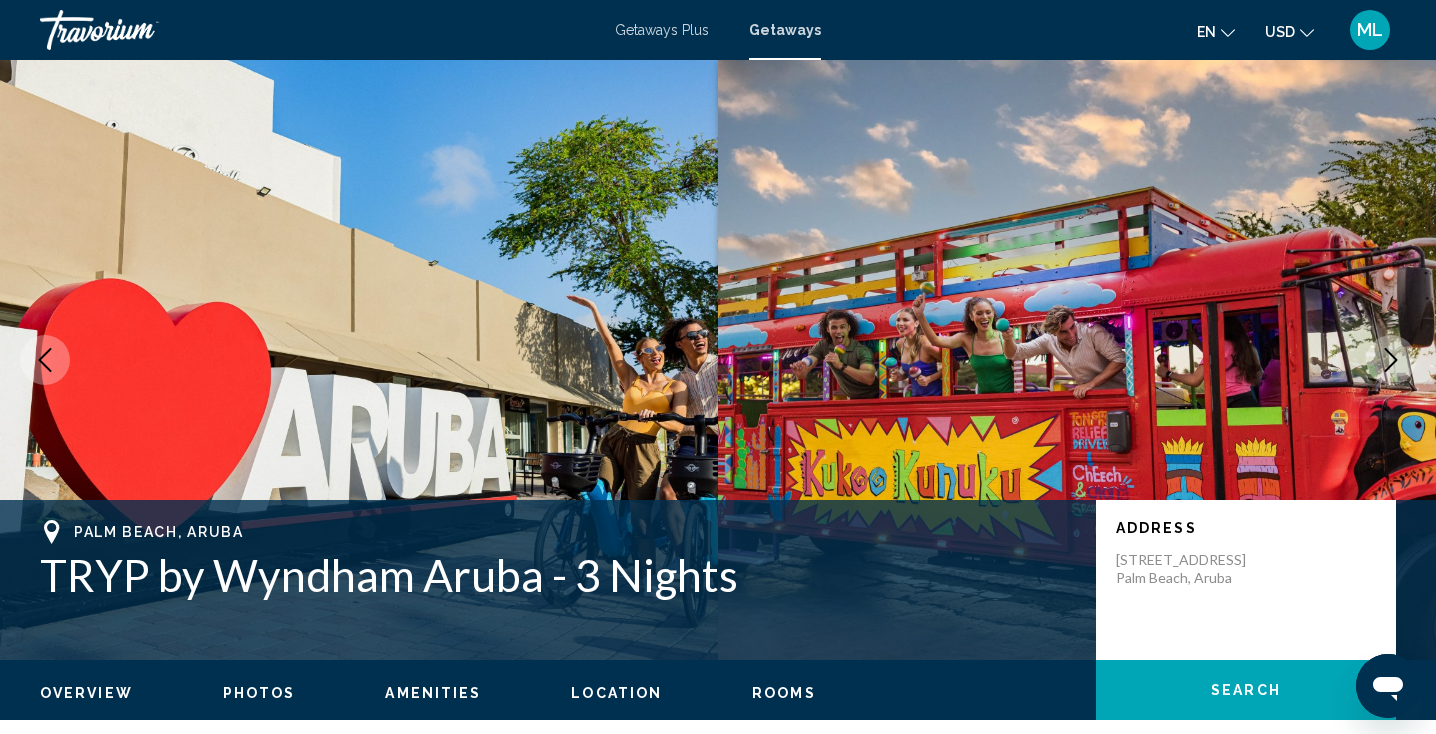 click 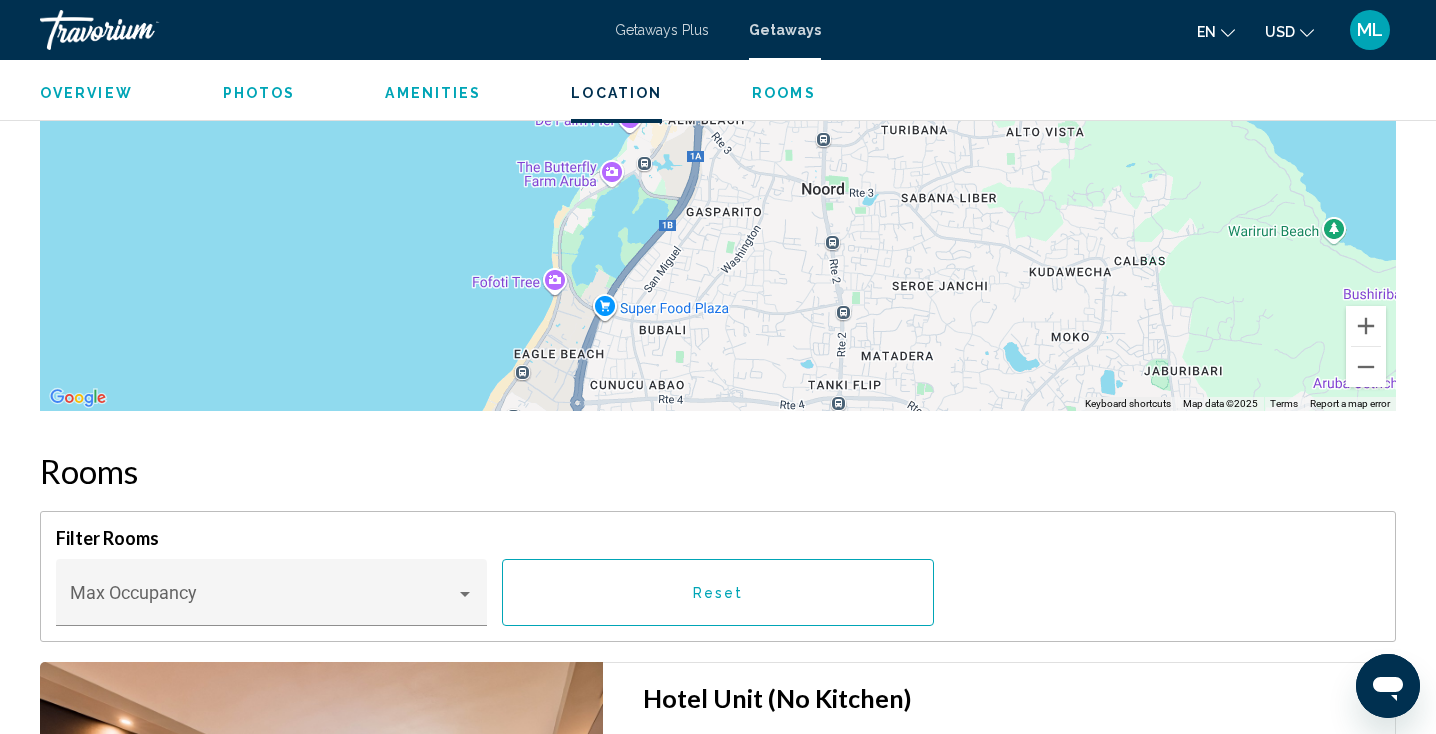 scroll, scrollTop: 2027, scrollLeft: 0, axis: vertical 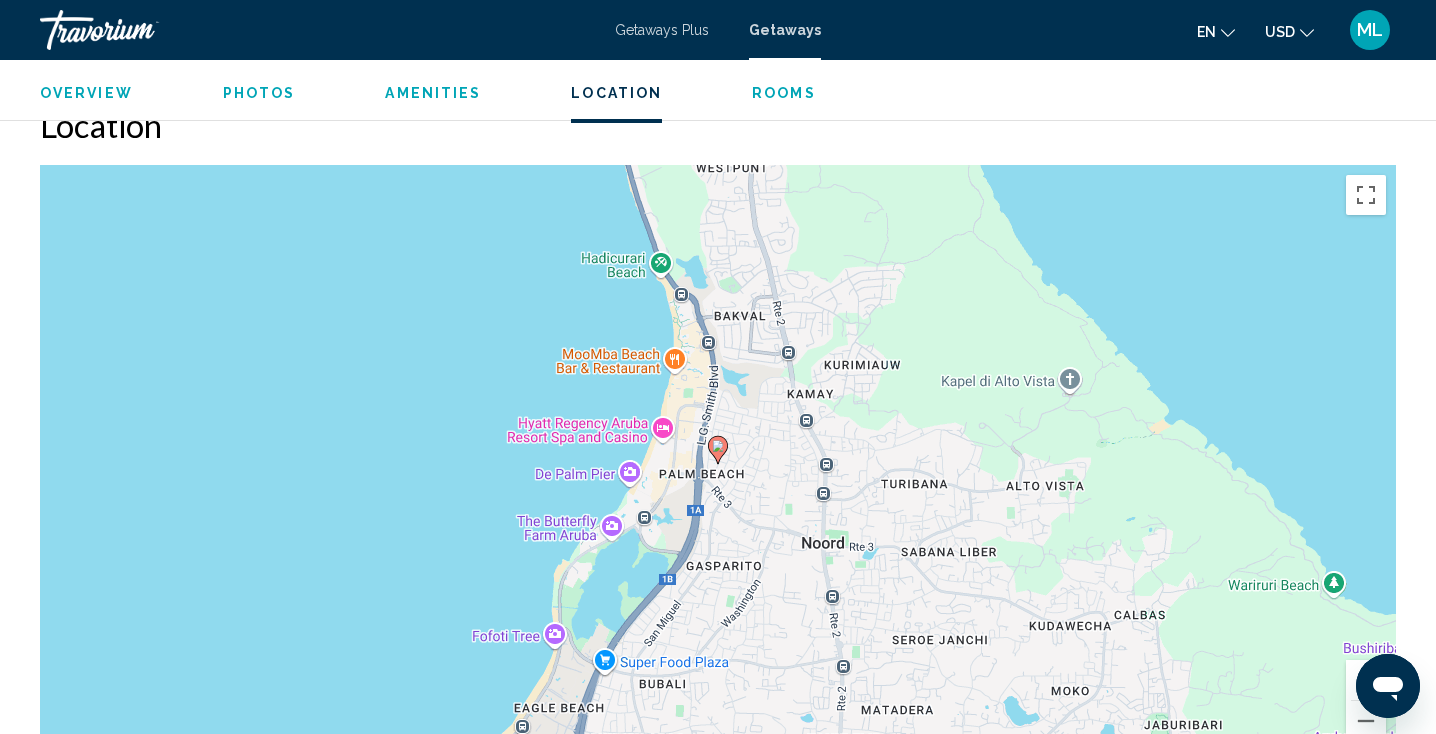 click on "Photos" at bounding box center (259, 93) 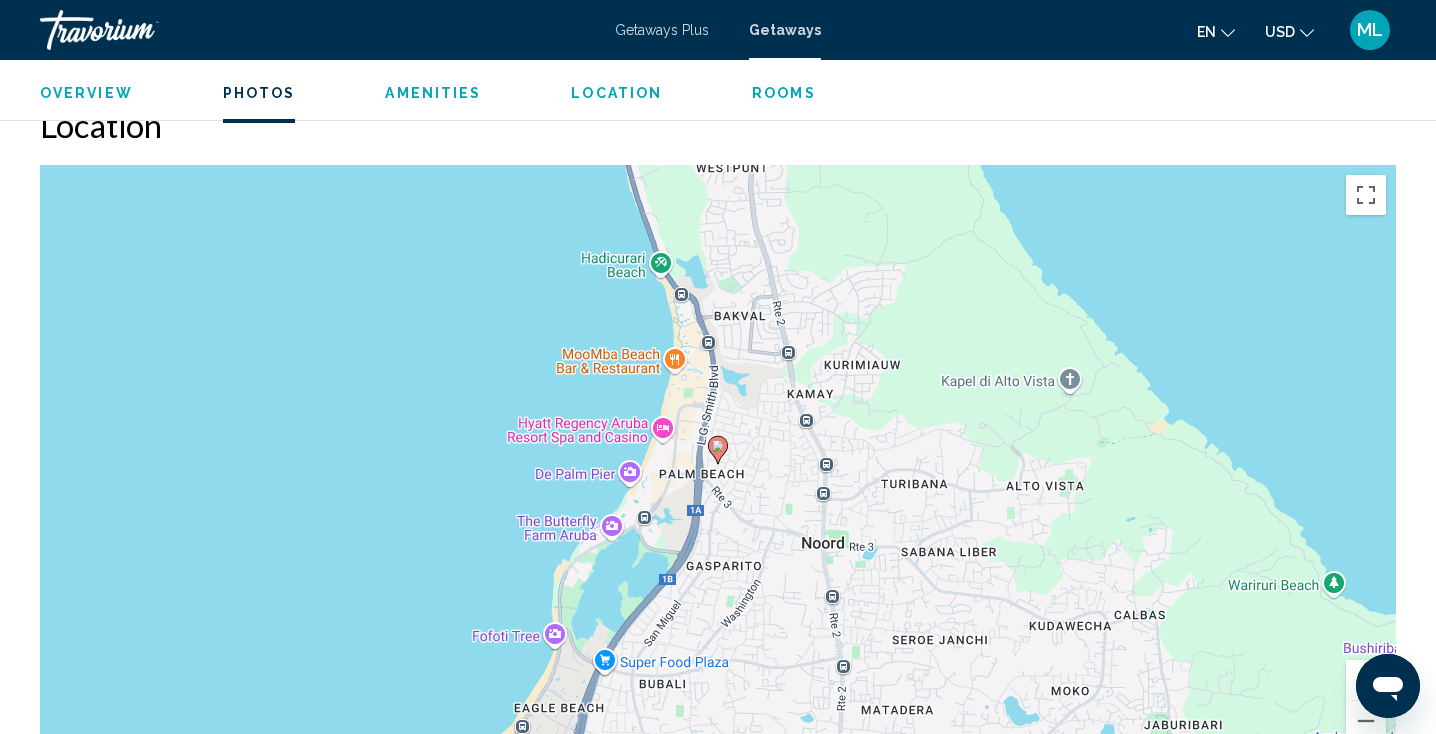 scroll, scrollTop: 908, scrollLeft: 0, axis: vertical 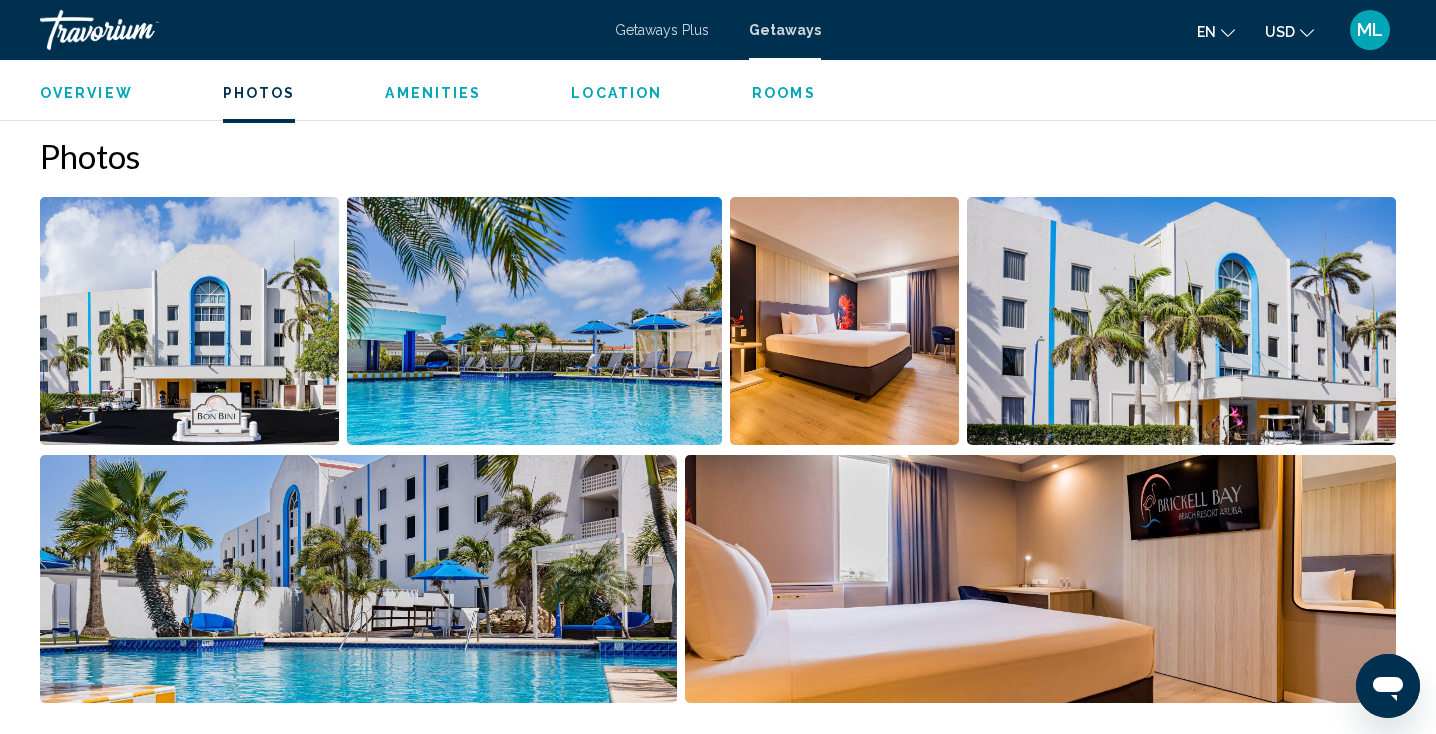 click on "Overview" at bounding box center [86, 93] 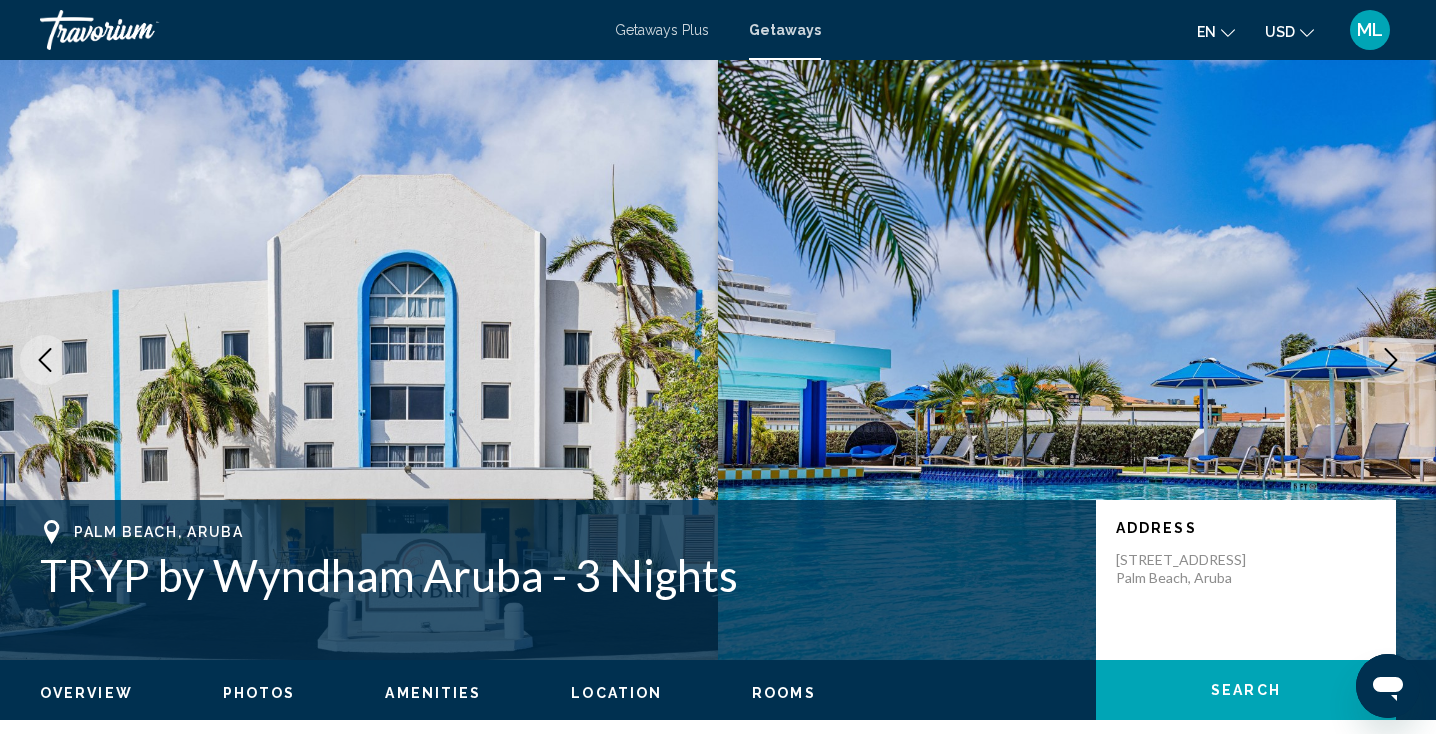 scroll, scrollTop: 0, scrollLeft: 0, axis: both 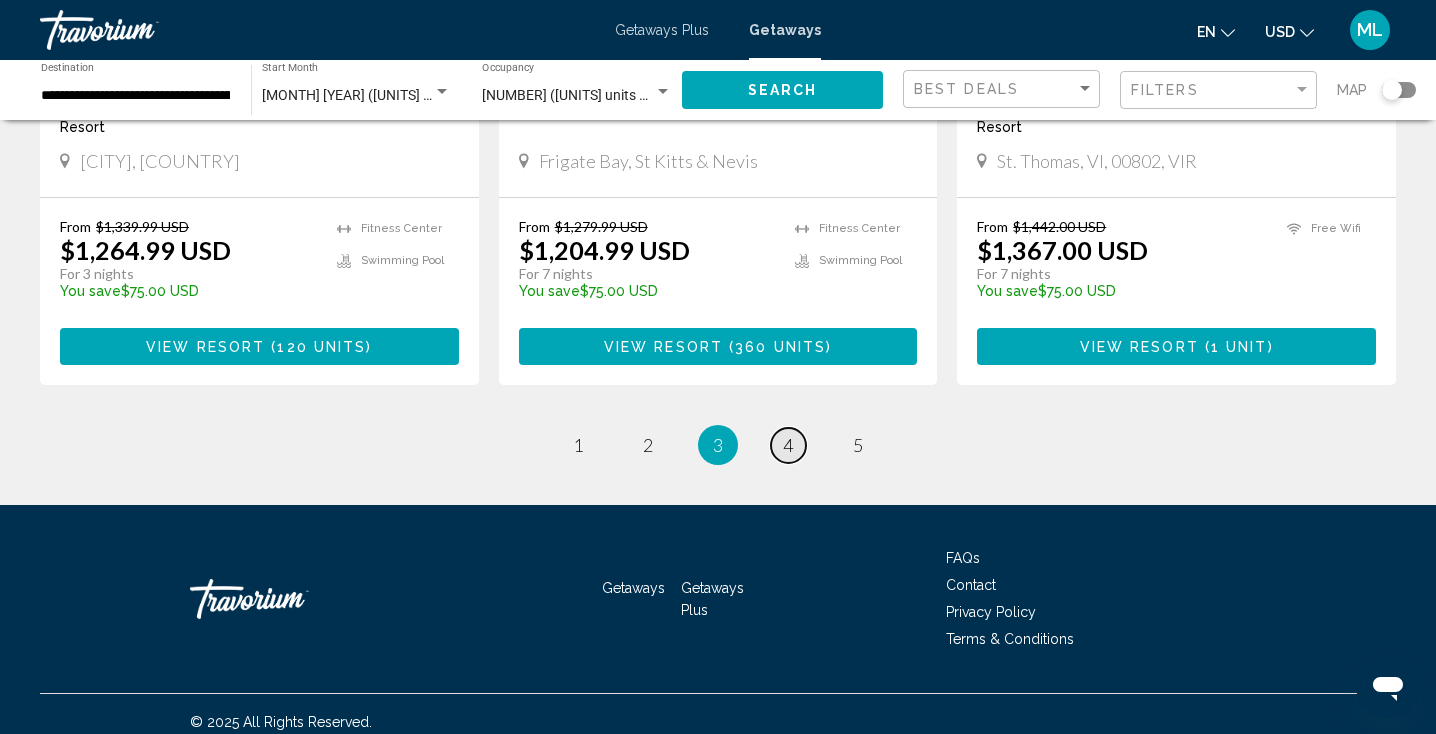 click on "4" at bounding box center [788, 445] 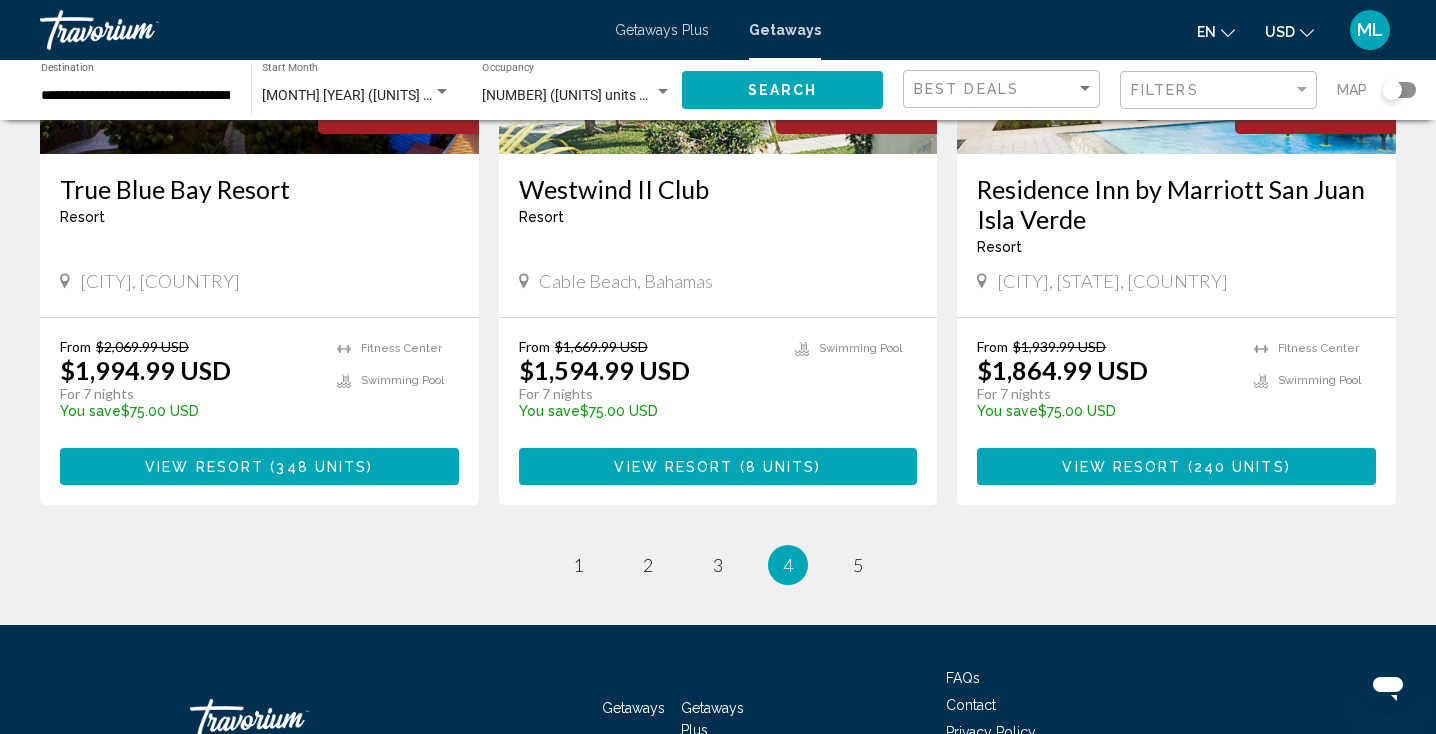 scroll, scrollTop: 2511, scrollLeft: 0, axis: vertical 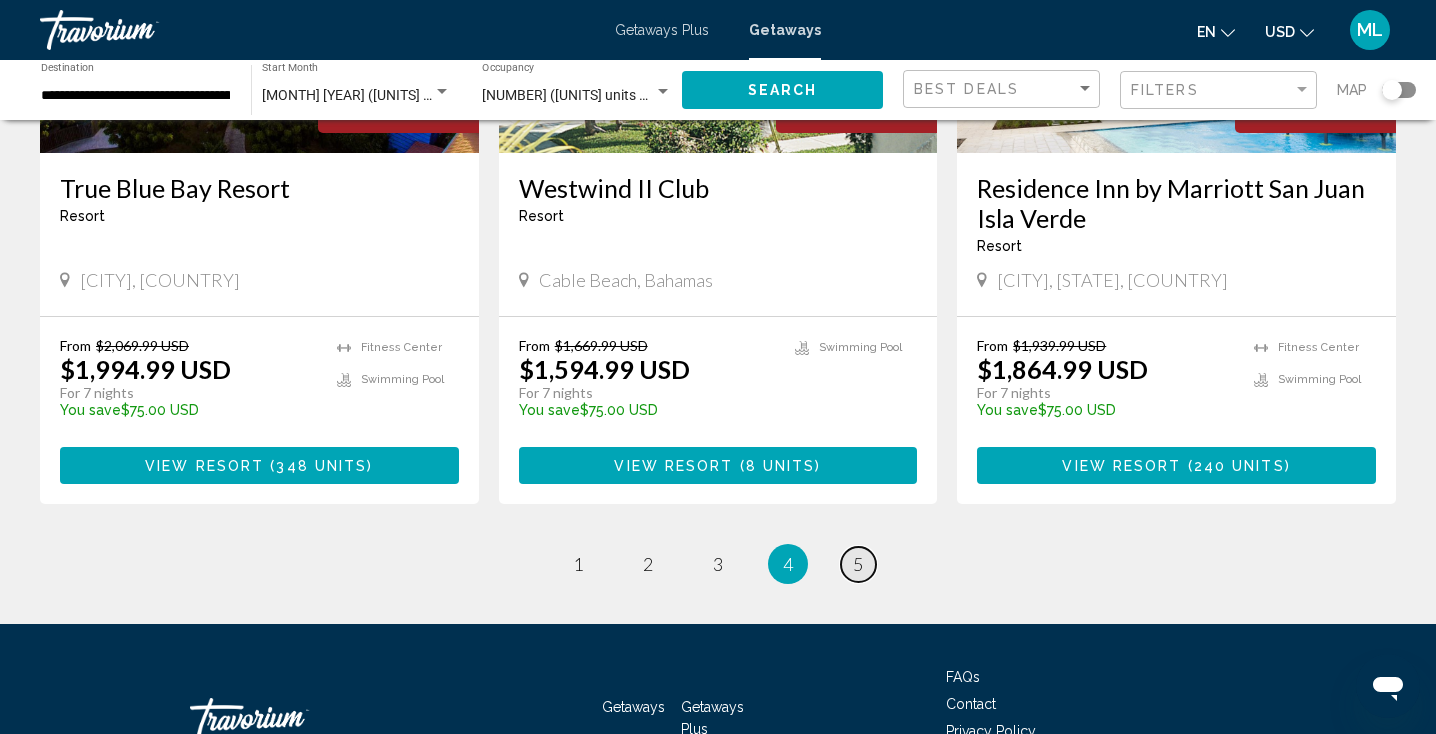 click on "5" at bounding box center [858, 564] 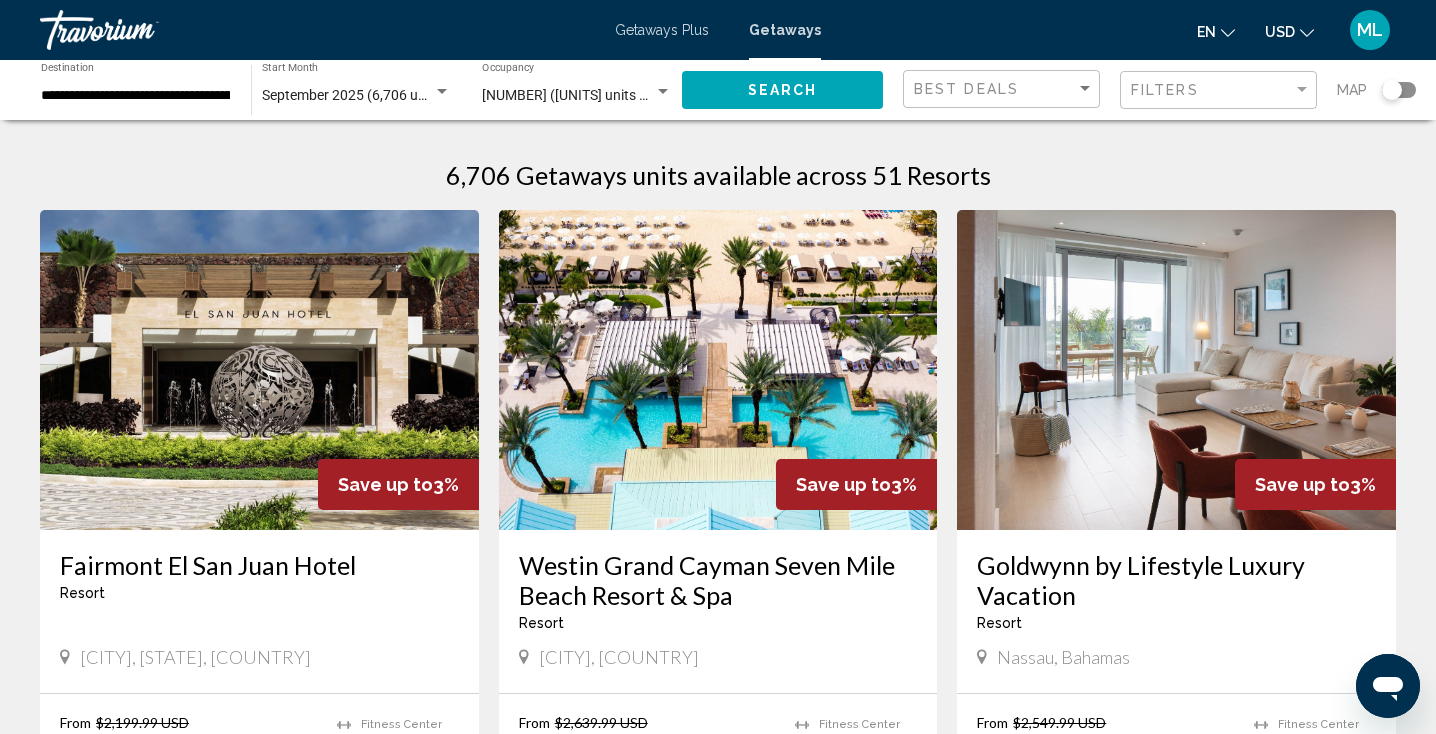 scroll, scrollTop: 0, scrollLeft: 0, axis: both 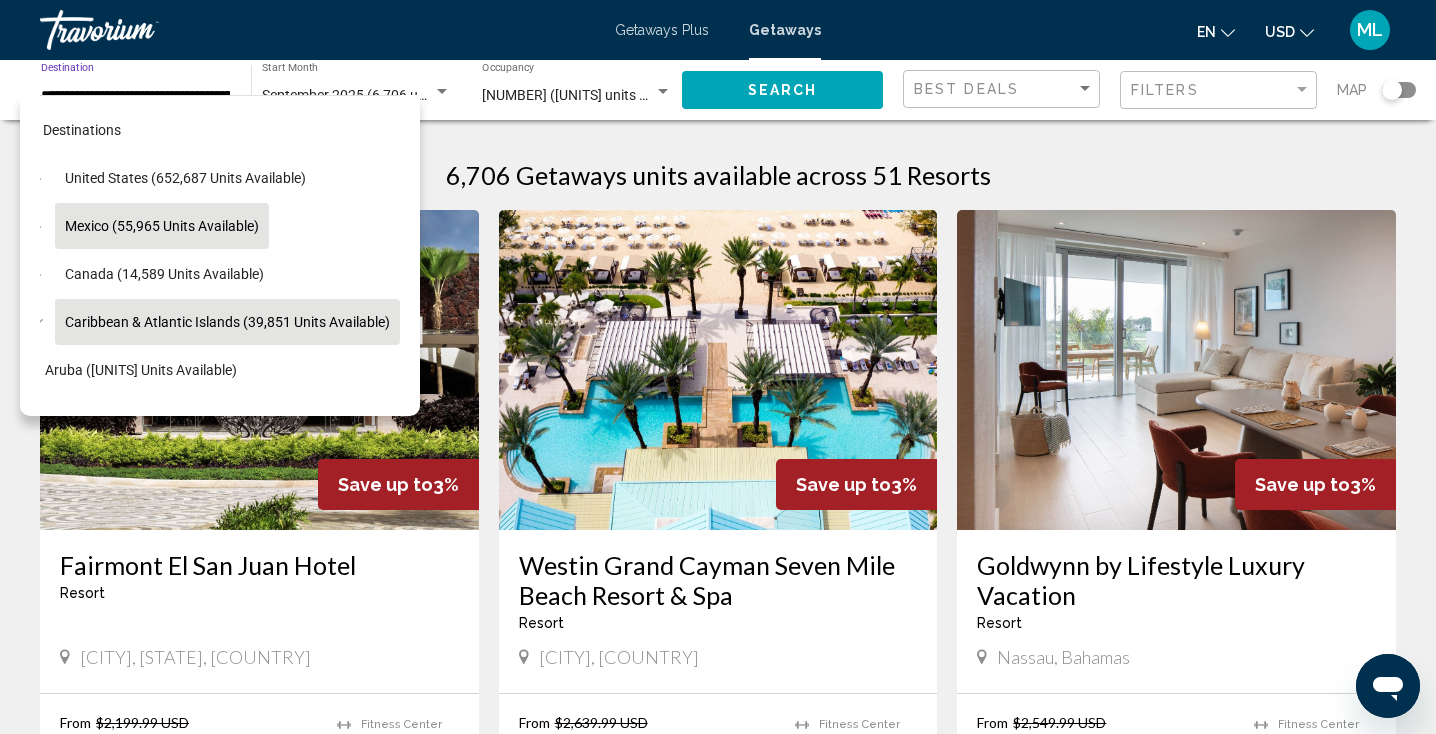 click on "Mexico (55,965 units available)" at bounding box center (164, 274) 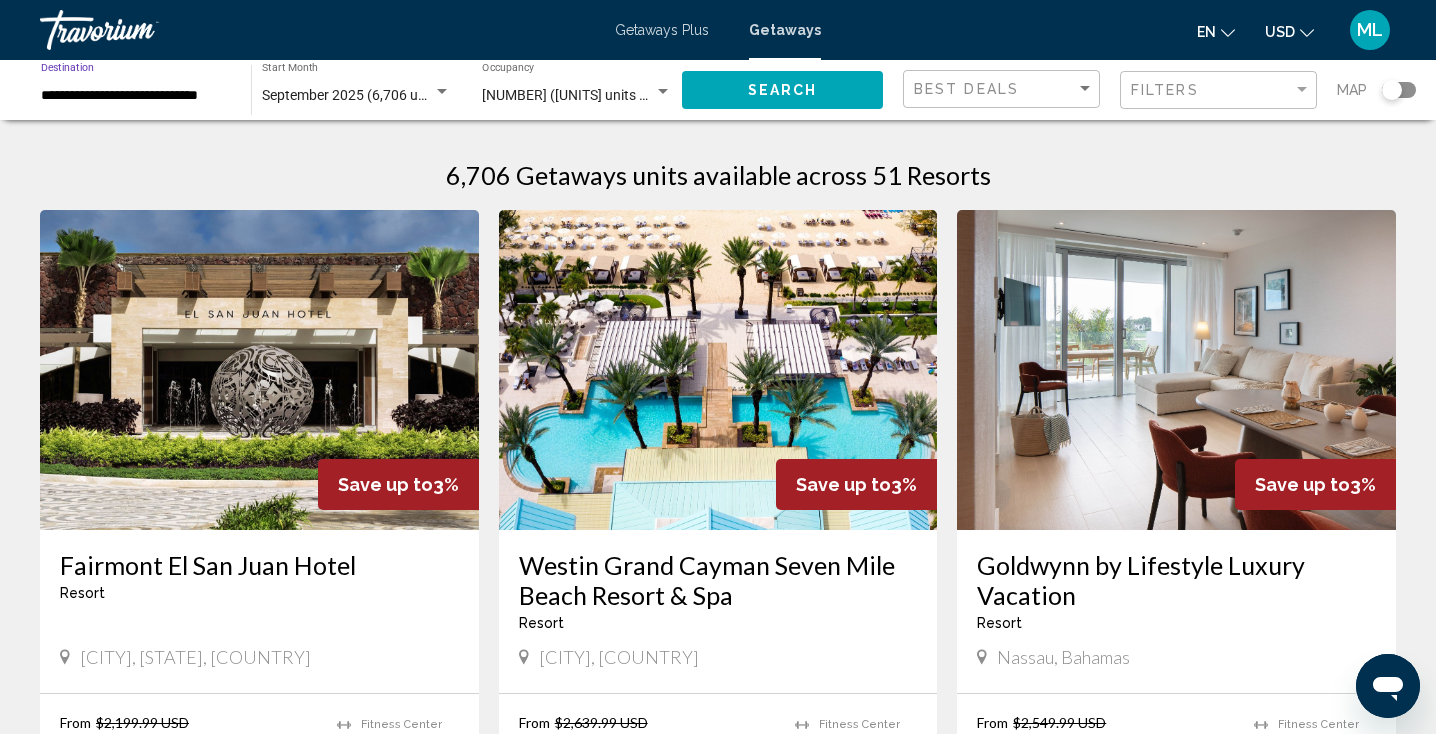 click on "Search" 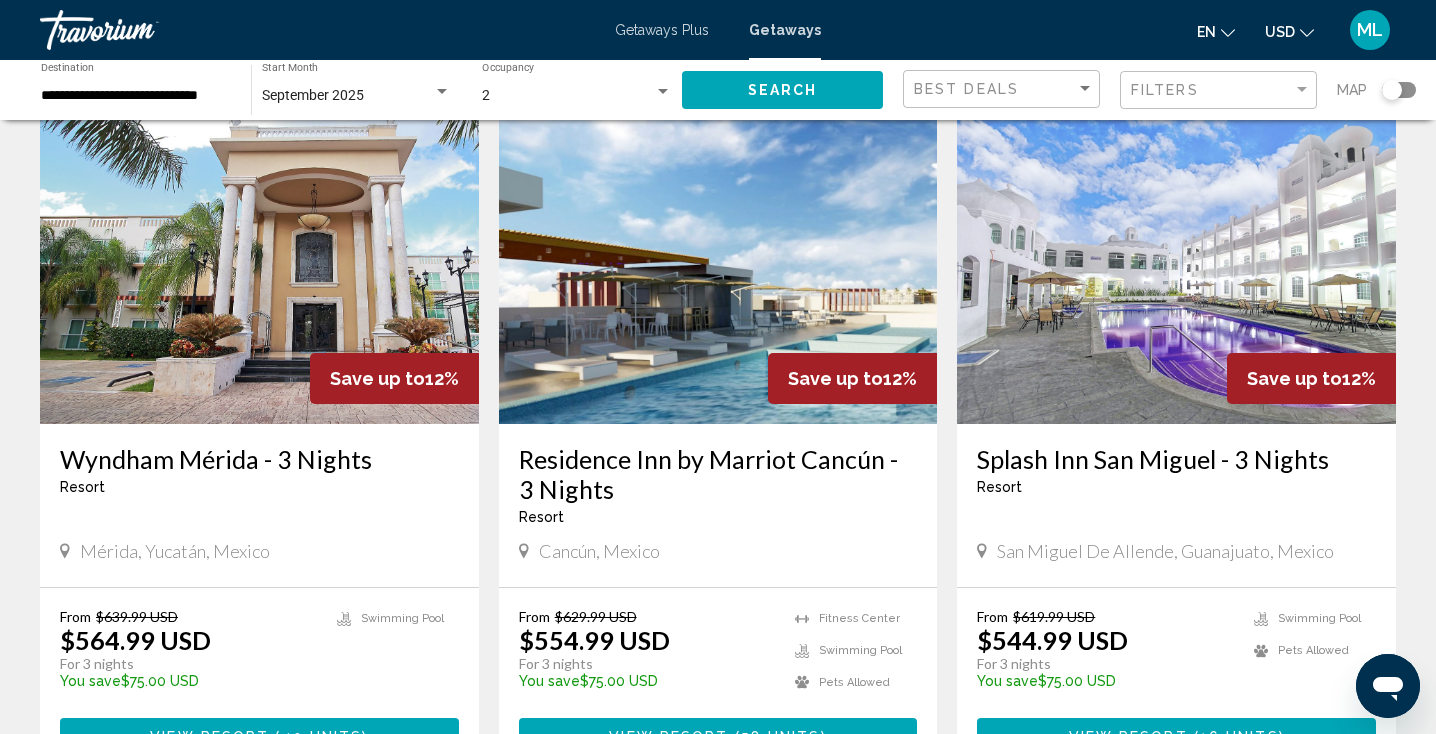 scroll, scrollTop: 2271, scrollLeft: 0, axis: vertical 